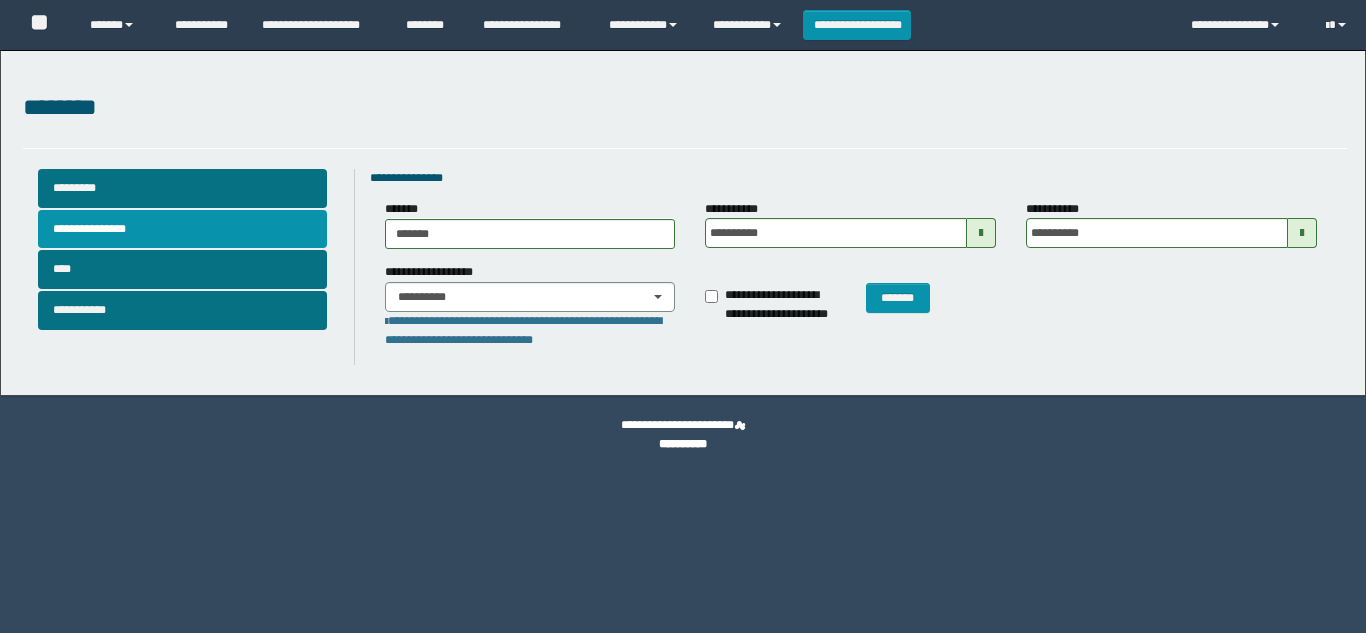 scroll, scrollTop: 0, scrollLeft: 0, axis: both 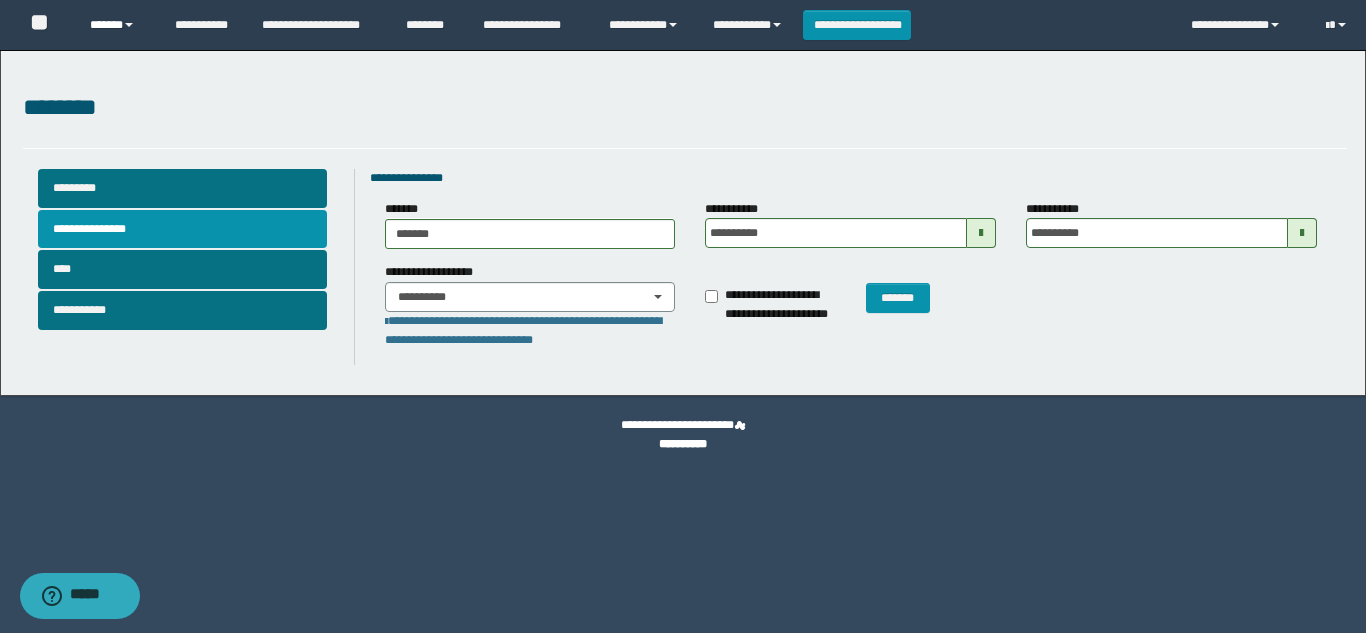 click on "******" at bounding box center (117, 25) 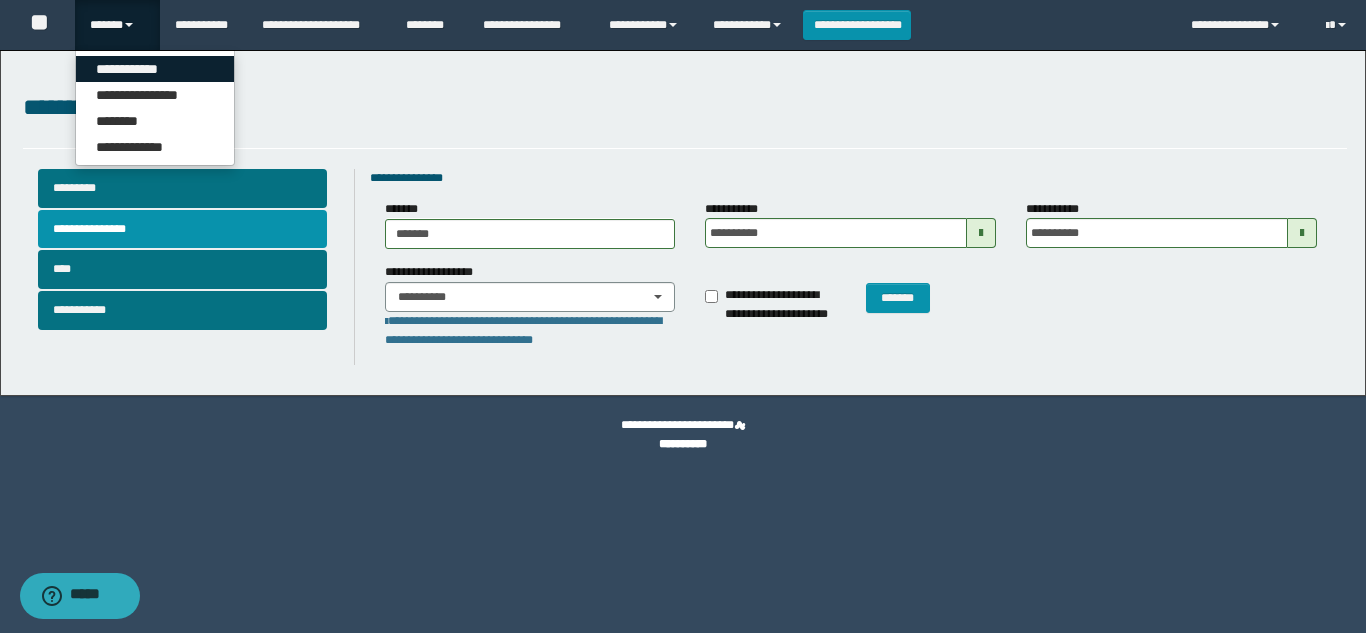 click on "**********" at bounding box center [155, 69] 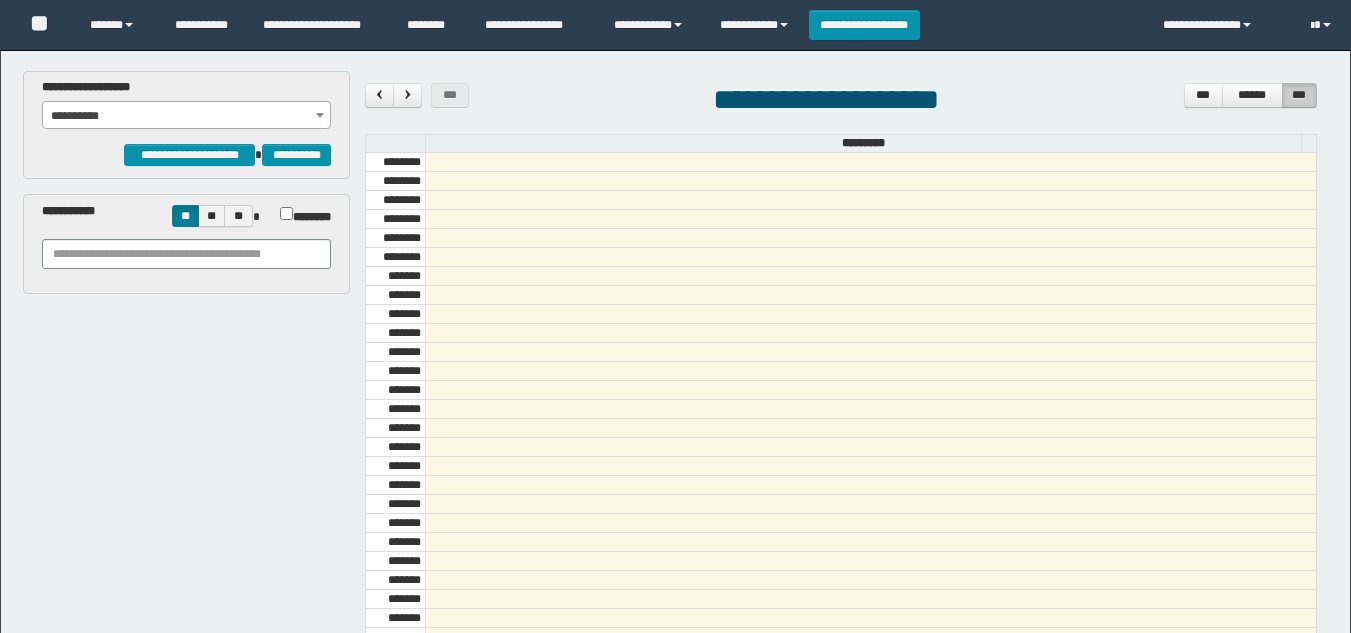 scroll, scrollTop: 0, scrollLeft: 0, axis: both 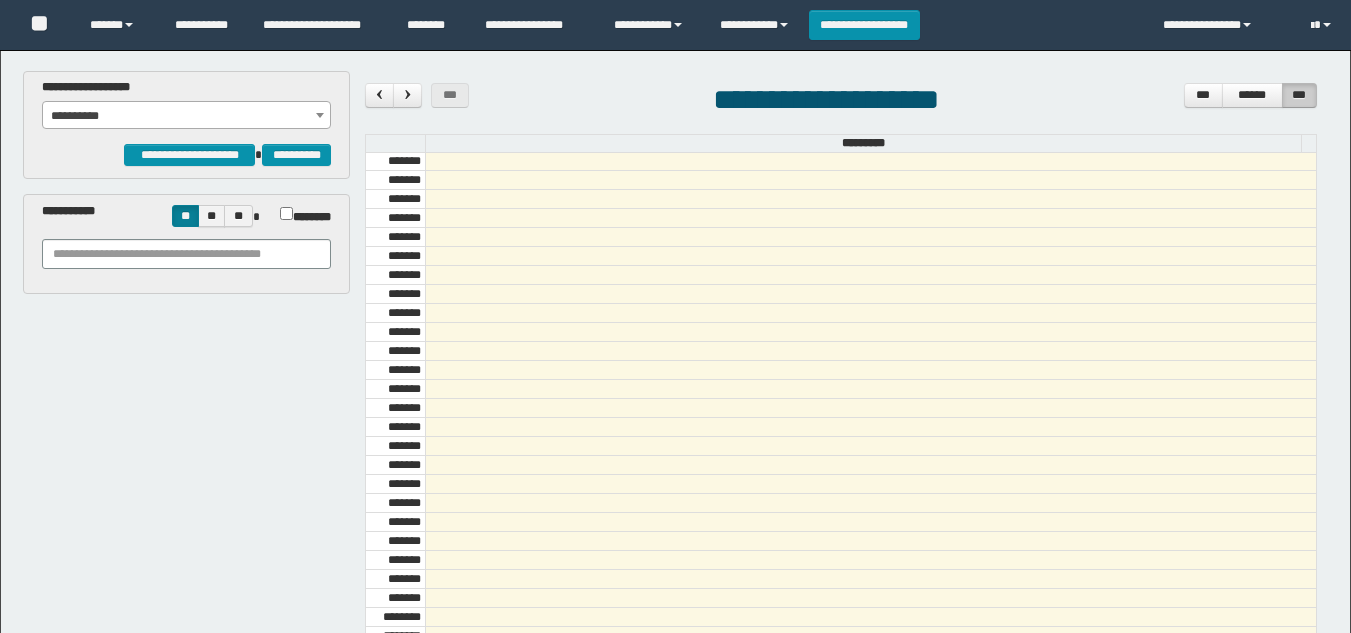 click on "**********" at bounding box center (186, 116) 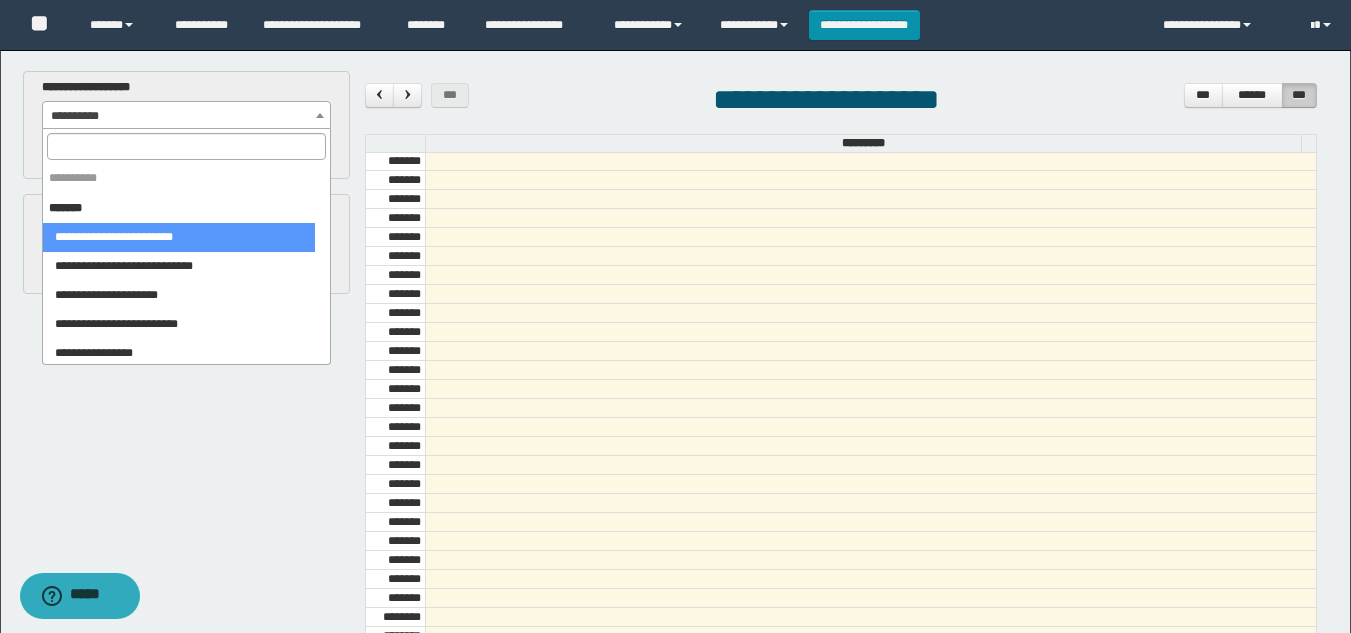 click at bounding box center [186, 146] 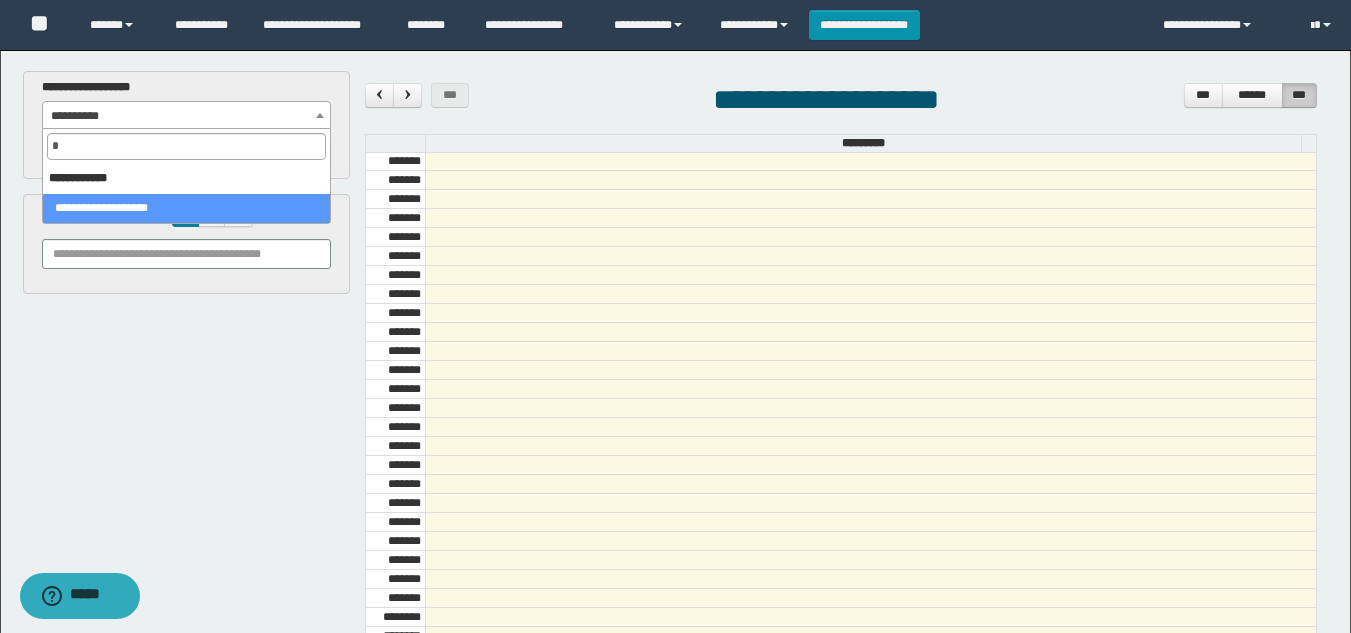 type on "*" 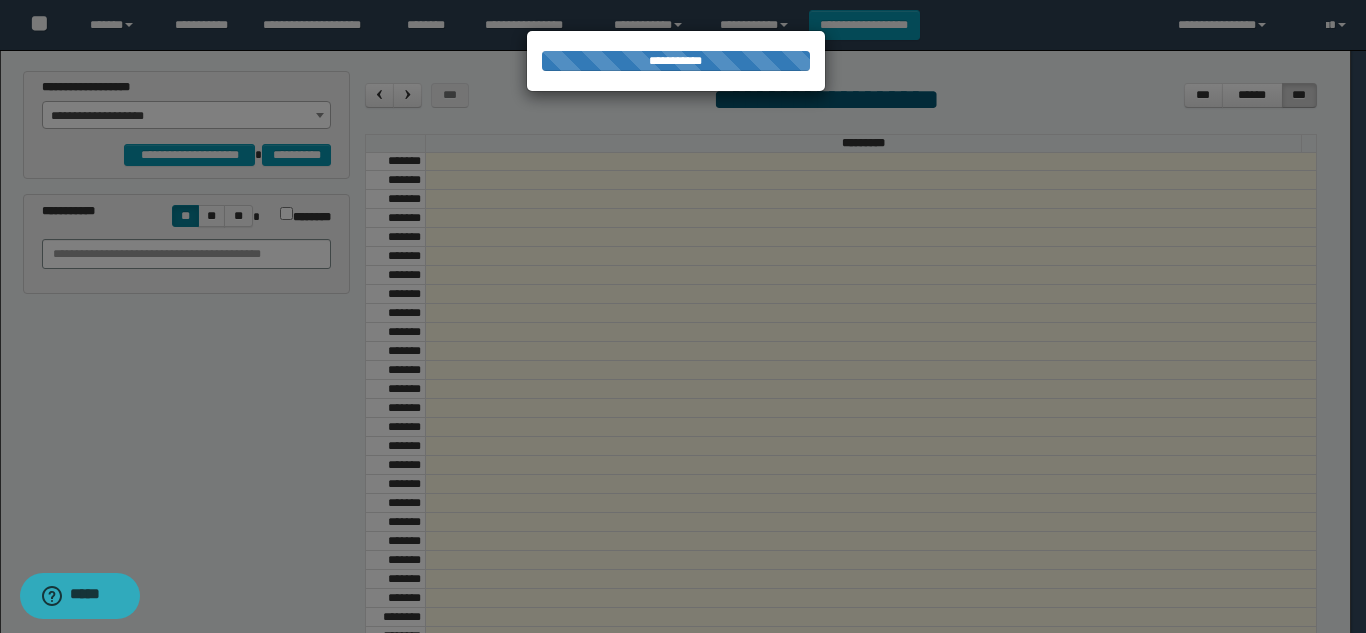click at bounding box center [683, 316] 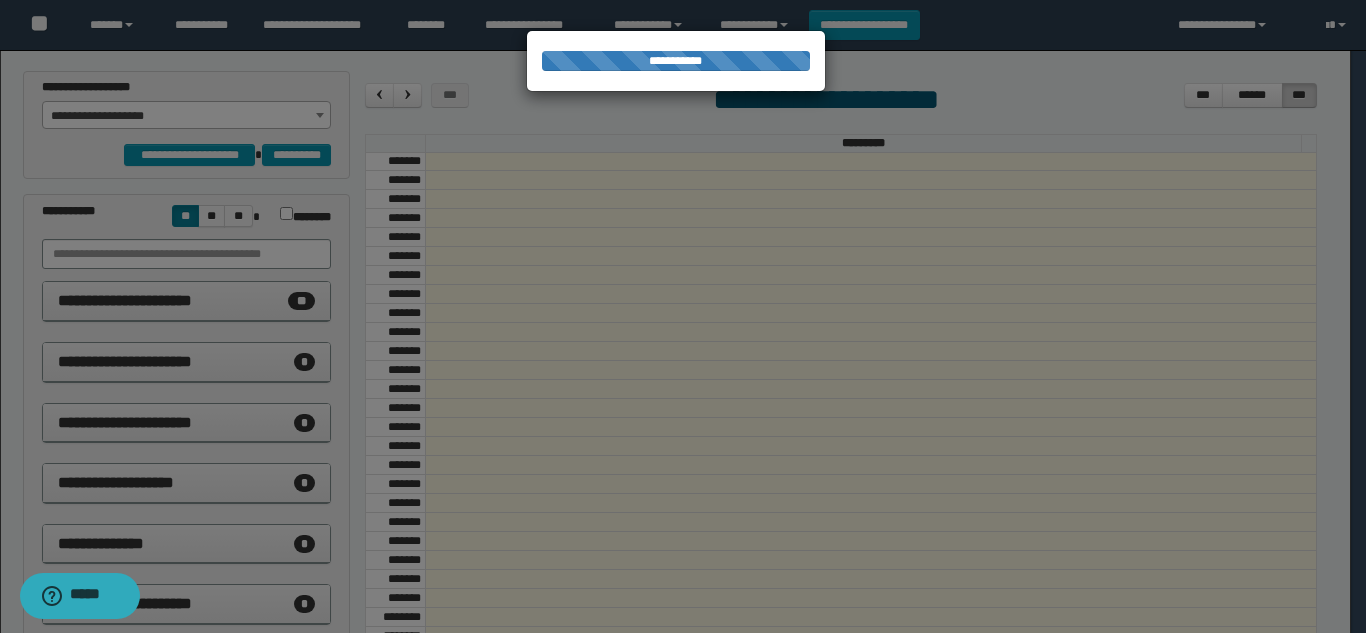 click at bounding box center (683, 316) 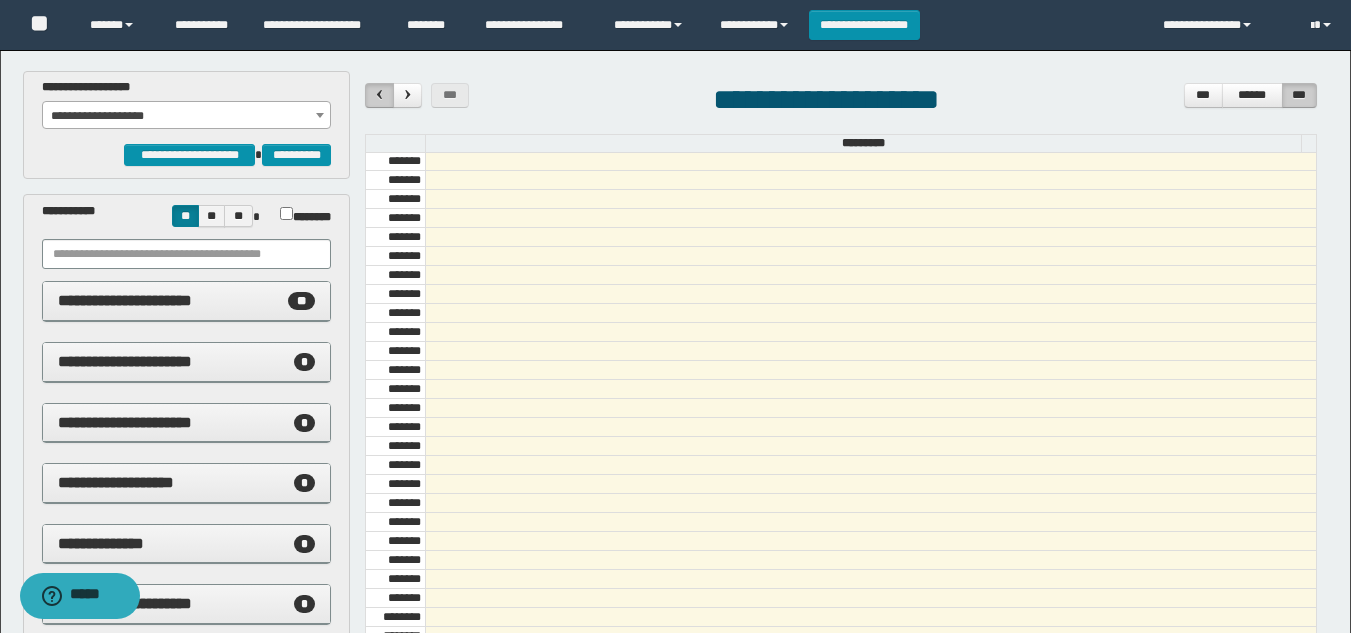 click at bounding box center (380, 94) 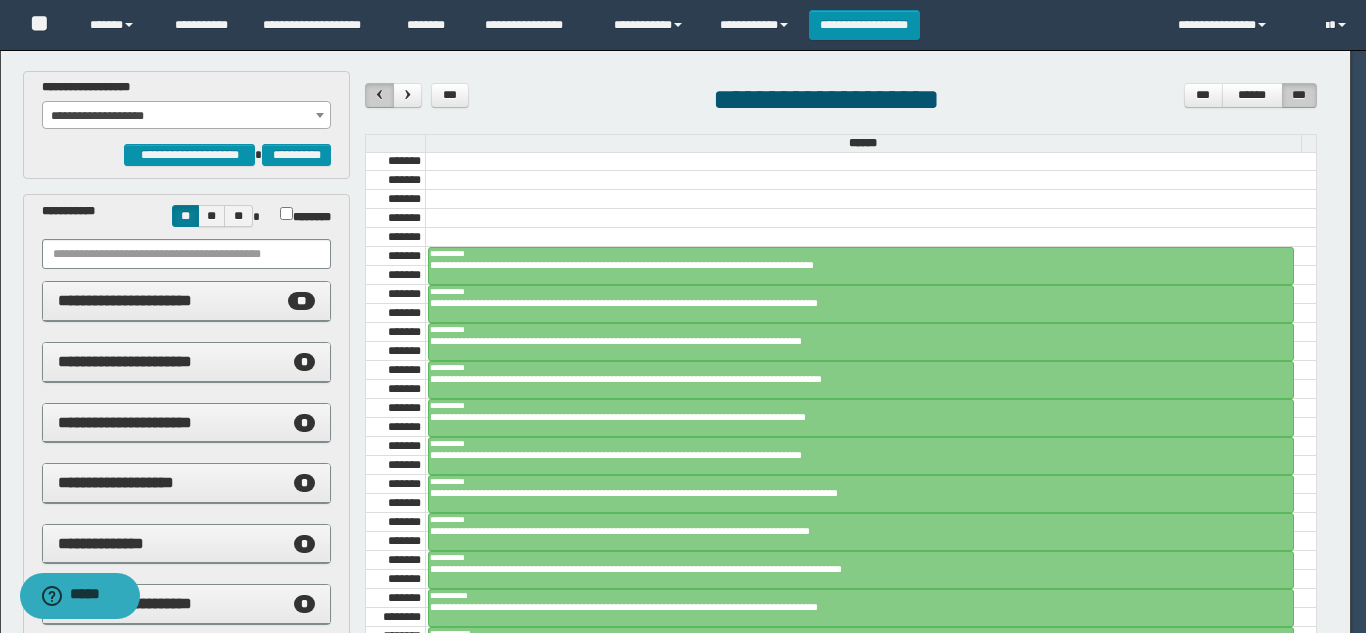 click on "**********" at bounding box center [675, 316] 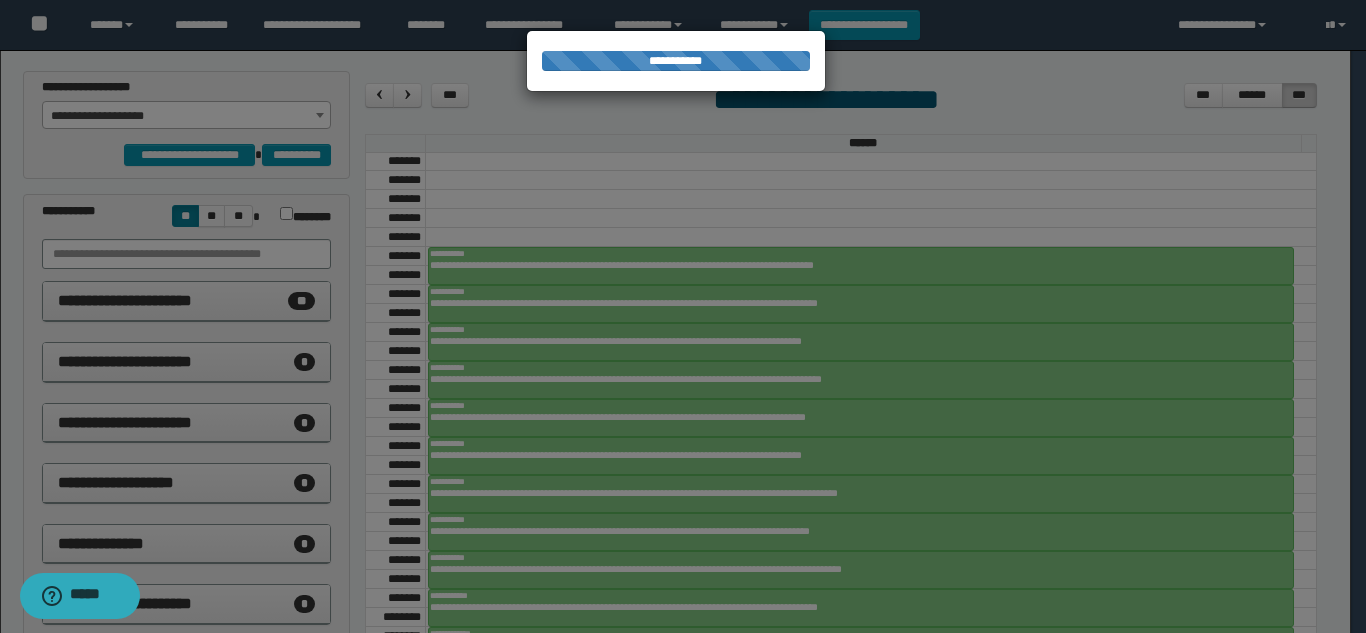 click at bounding box center [683, 316] 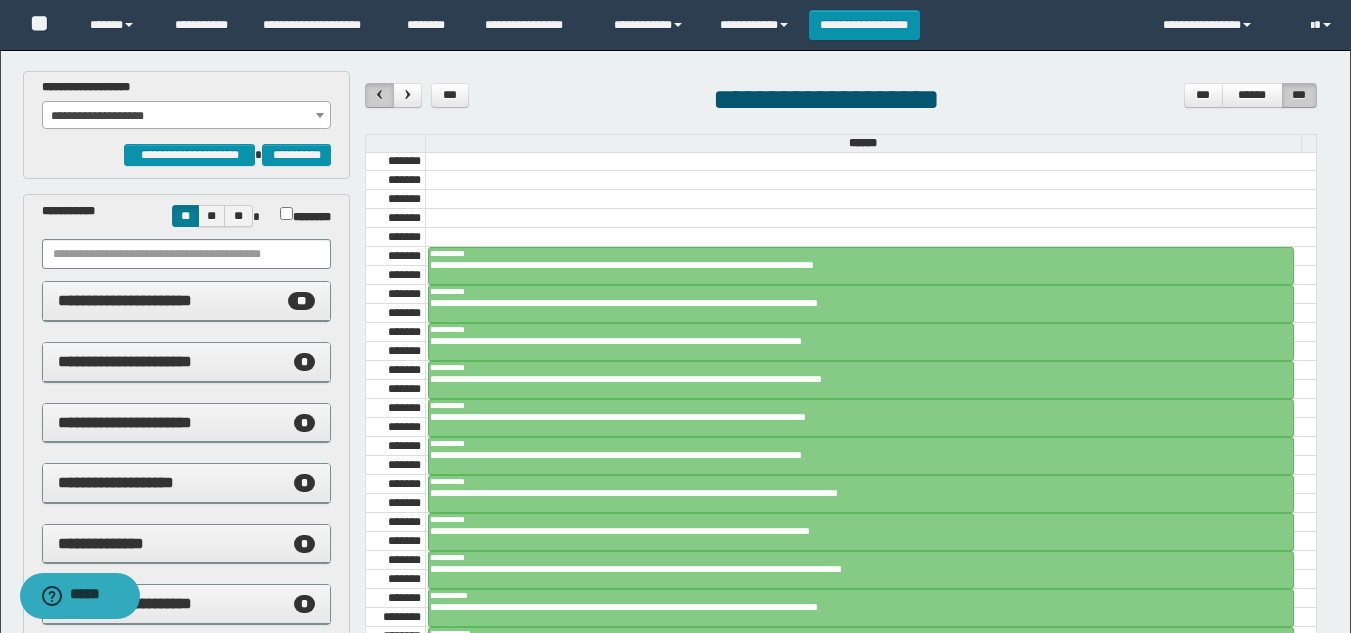 click at bounding box center (380, 94) 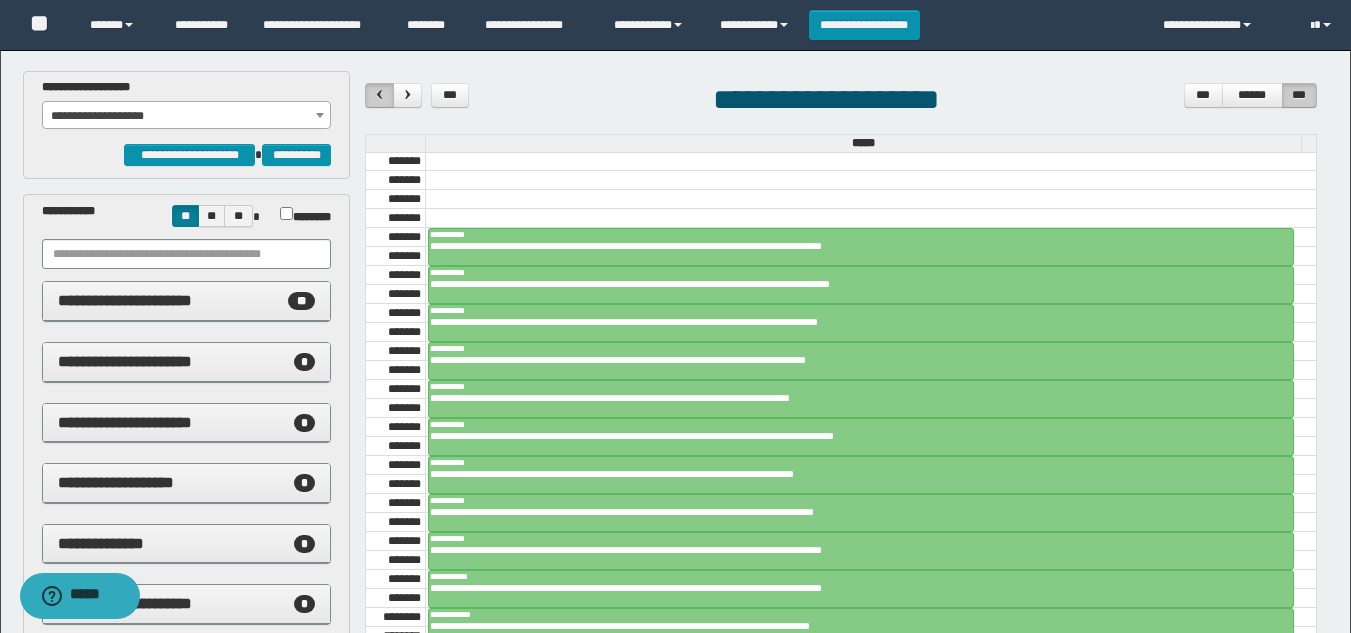 click at bounding box center (379, 95) 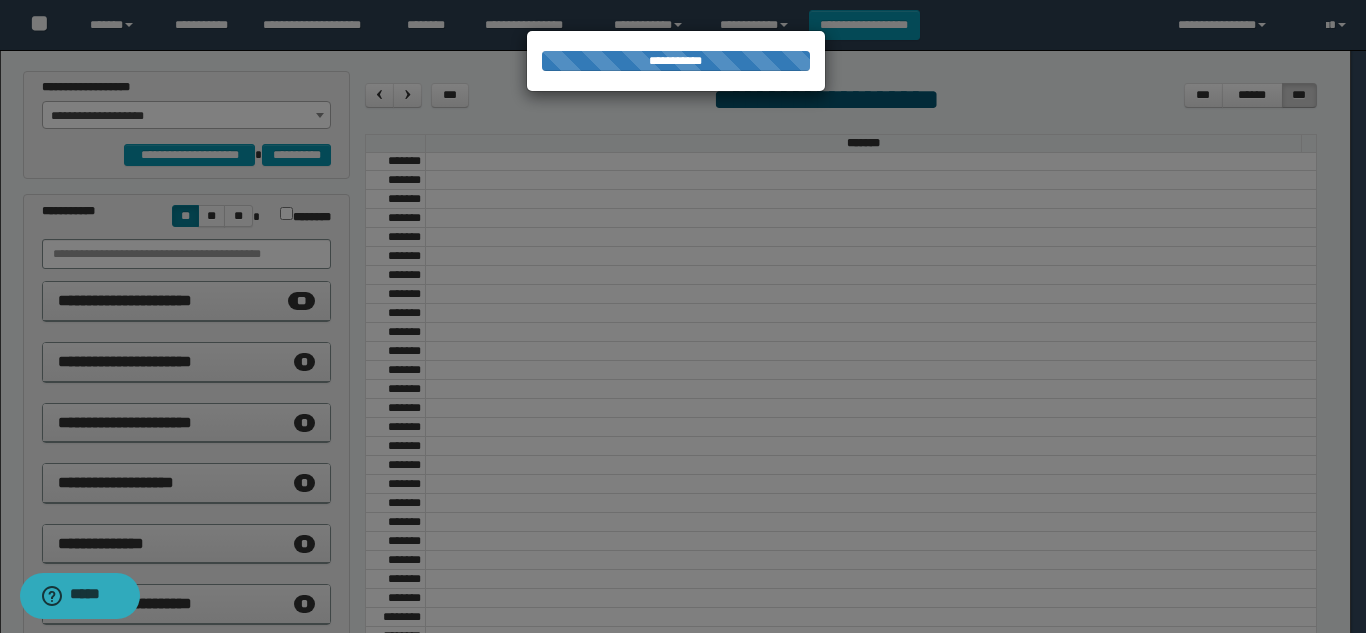 click at bounding box center (683, 316) 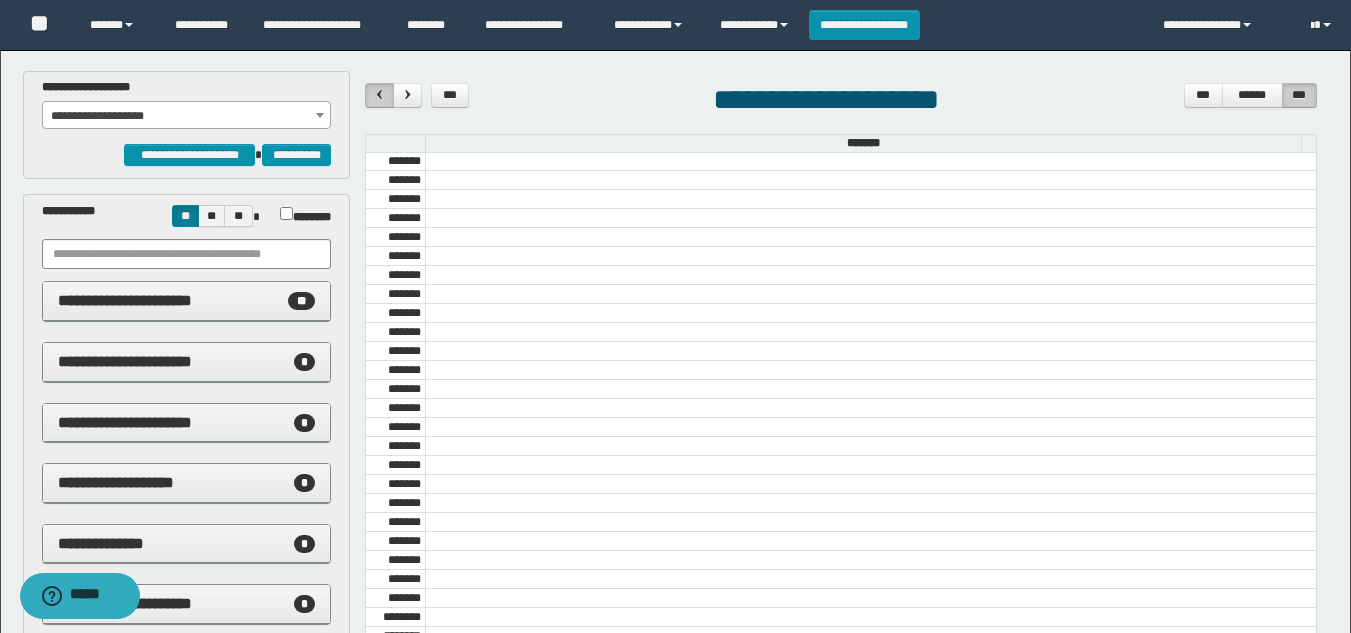 click at bounding box center (379, 95) 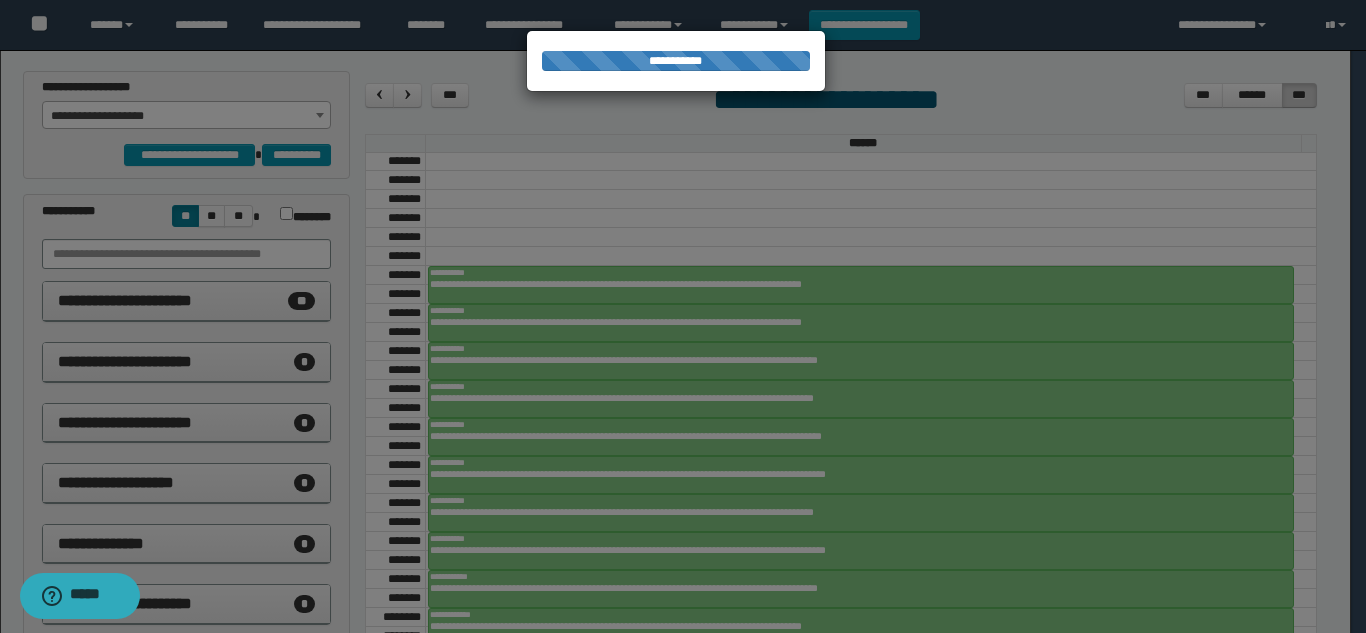 click at bounding box center [683, 316] 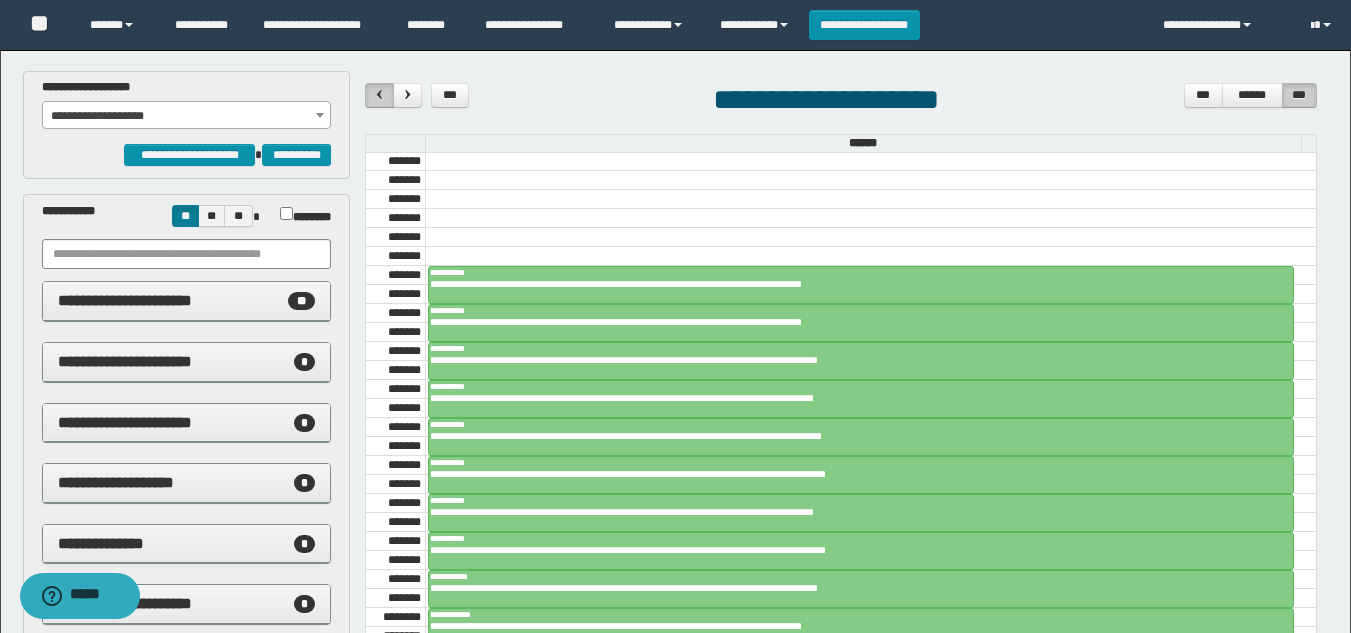 click at bounding box center (379, 95) 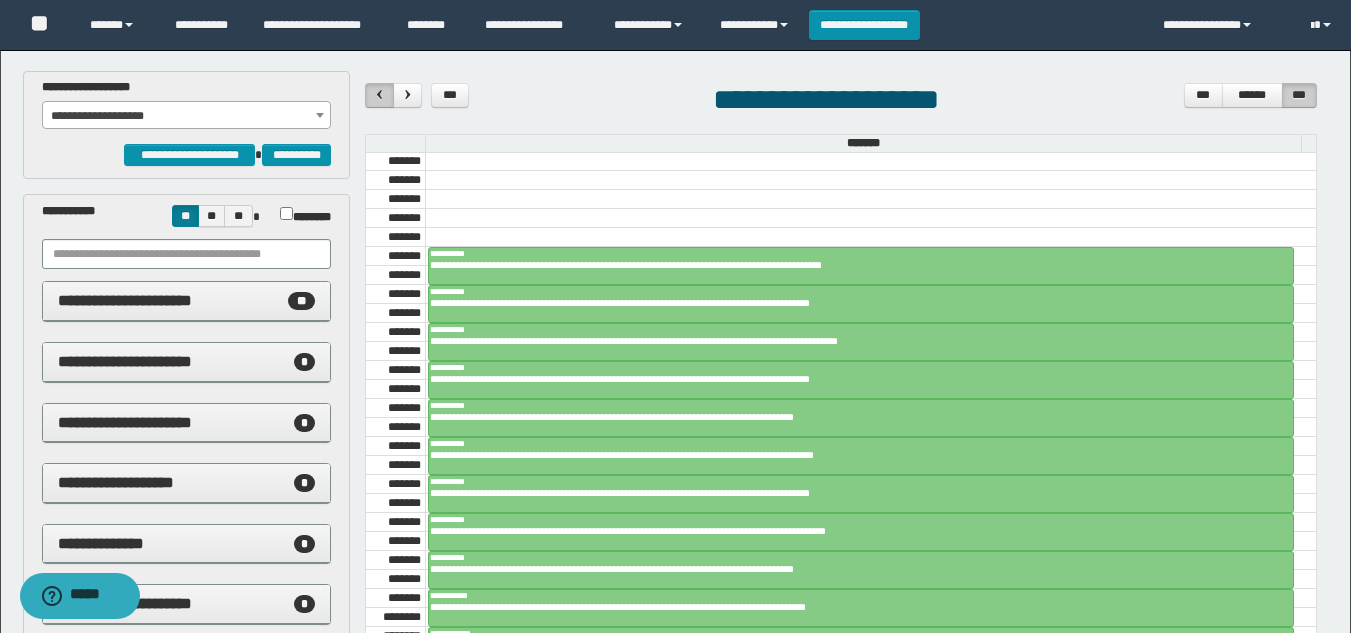 click at bounding box center [380, 94] 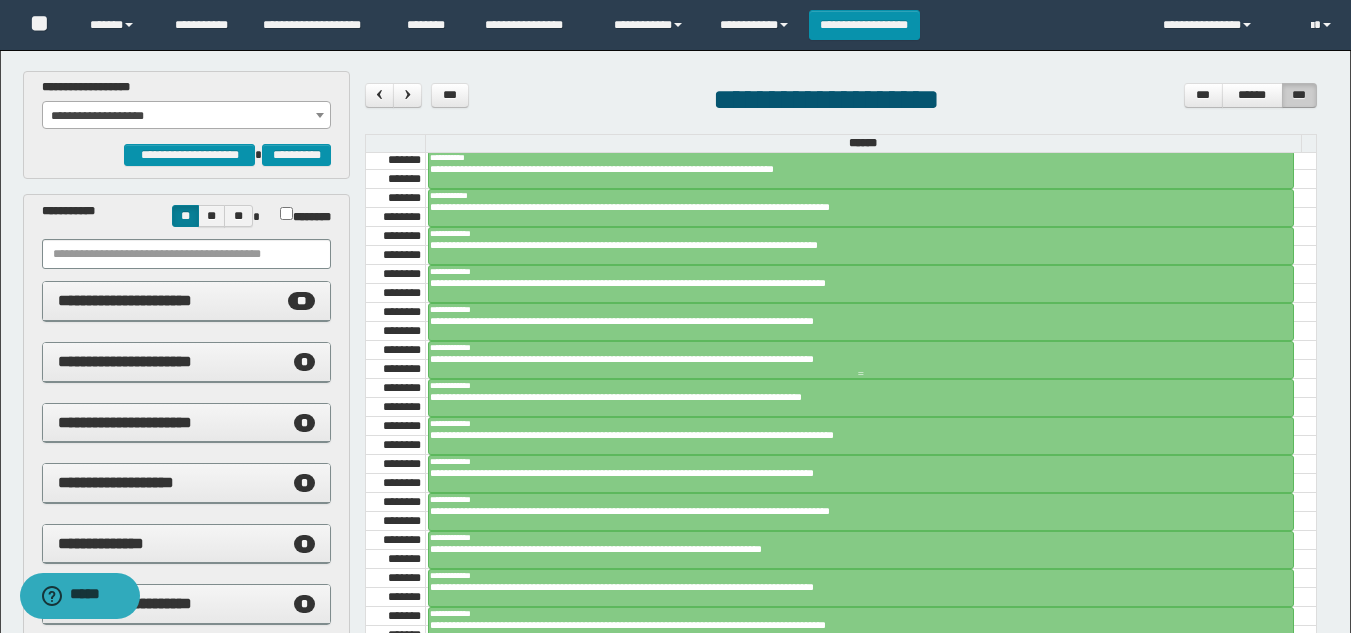 scroll, scrollTop: 1185, scrollLeft: 0, axis: vertical 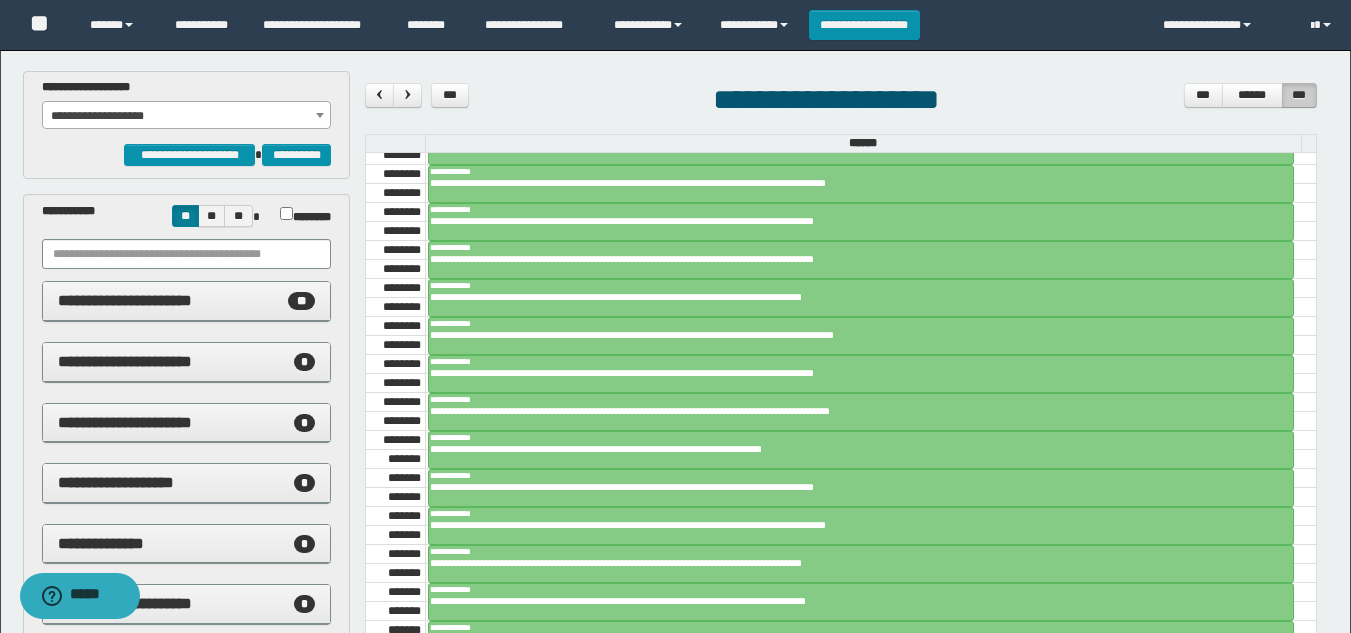 click on "**********" at bounding box center [186, 116] 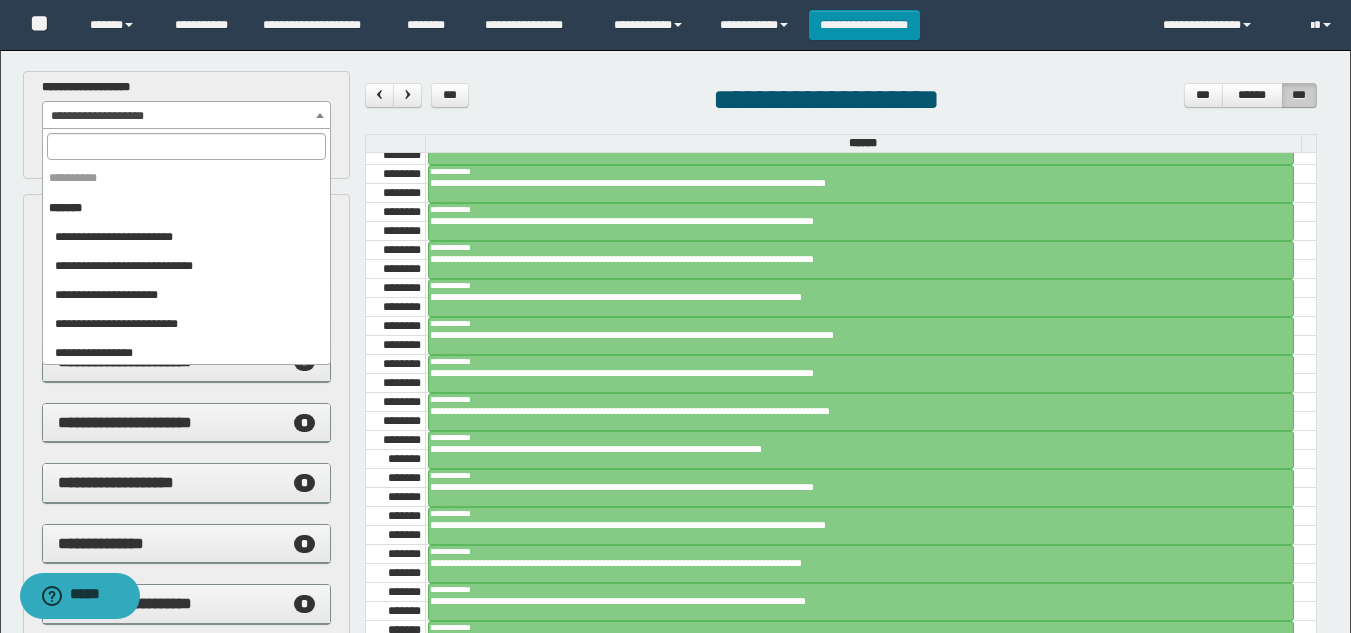 scroll, scrollTop: 1982, scrollLeft: 0, axis: vertical 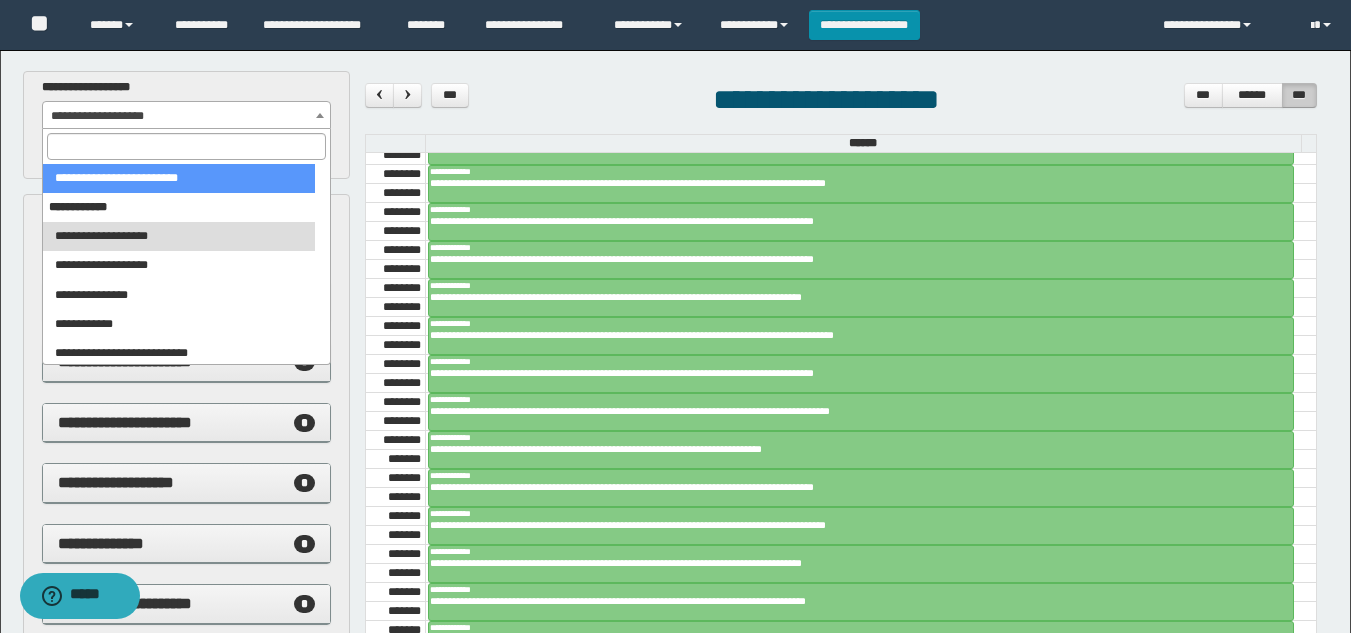click at bounding box center (186, 146) 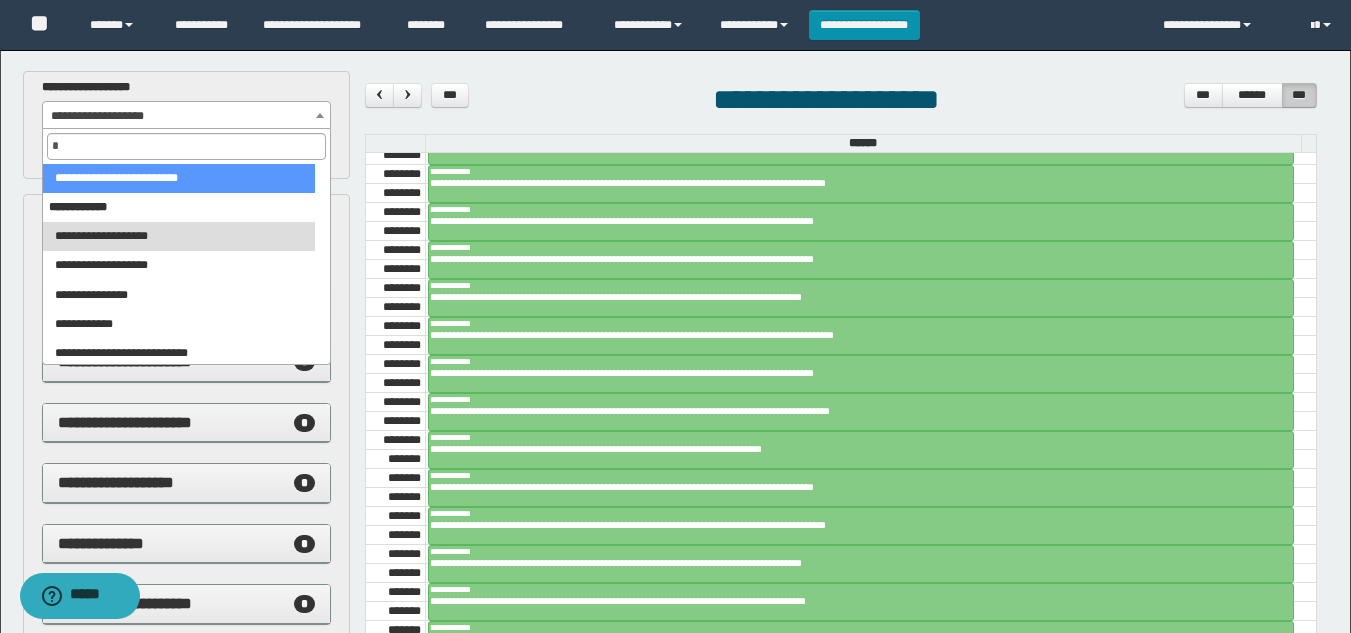 scroll, scrollTop: 0, scrollLeft: 0, axis: both 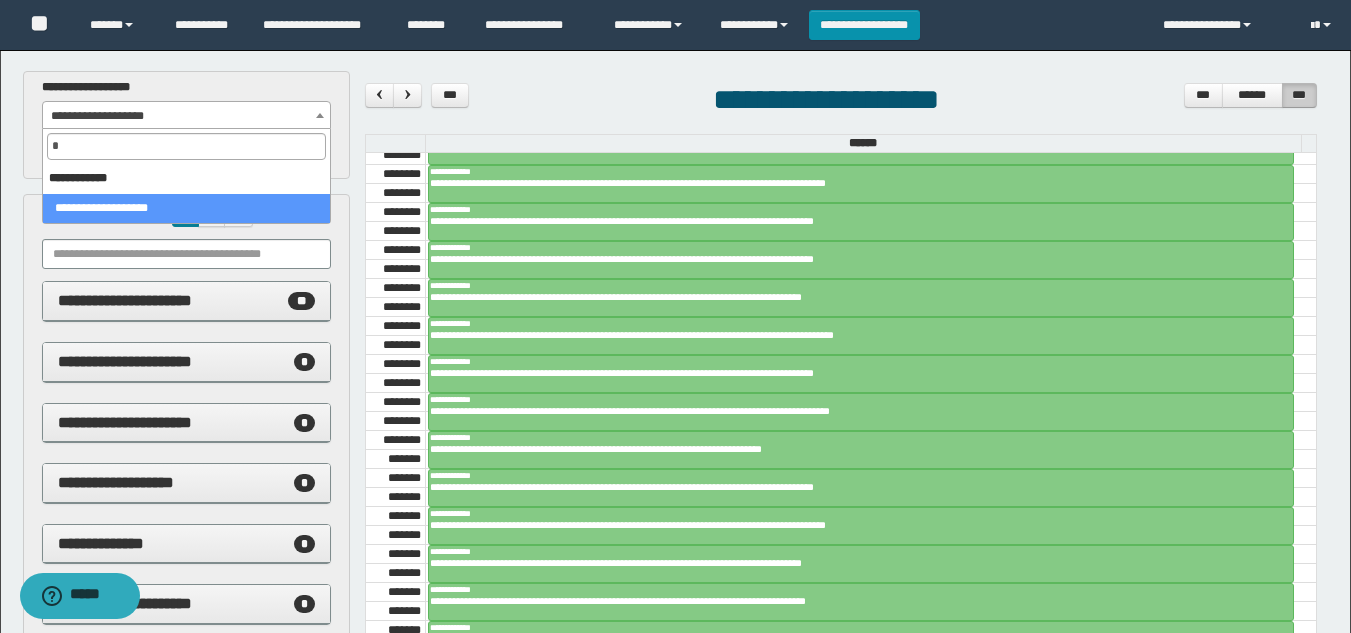 type on "*" 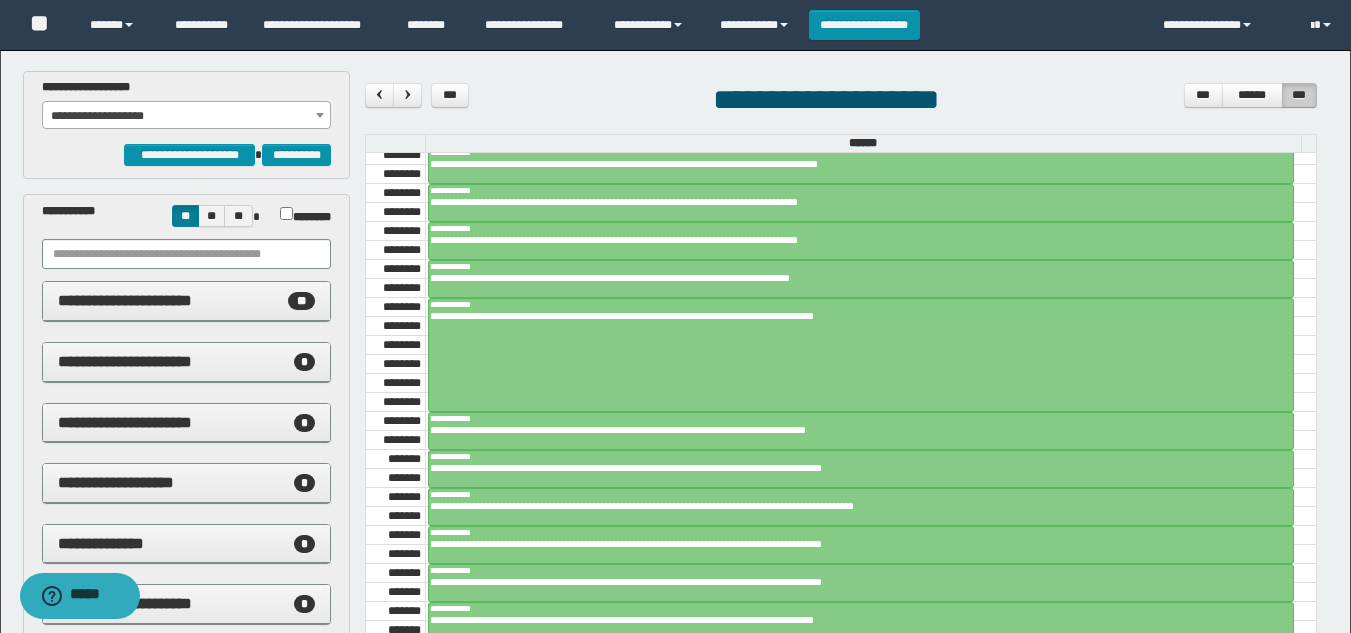 scroll, scrollTop: 584, scrollLeft: 0, axis: vertical 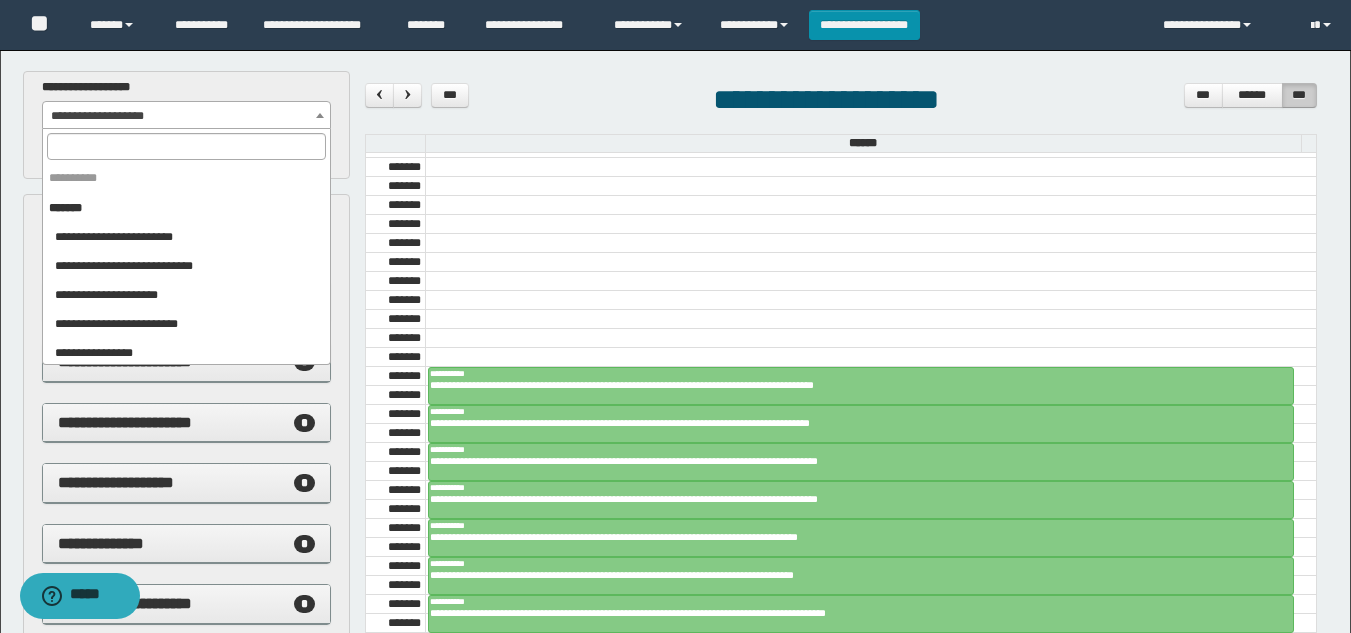 click on "**********" at bounding box center (186, 116) 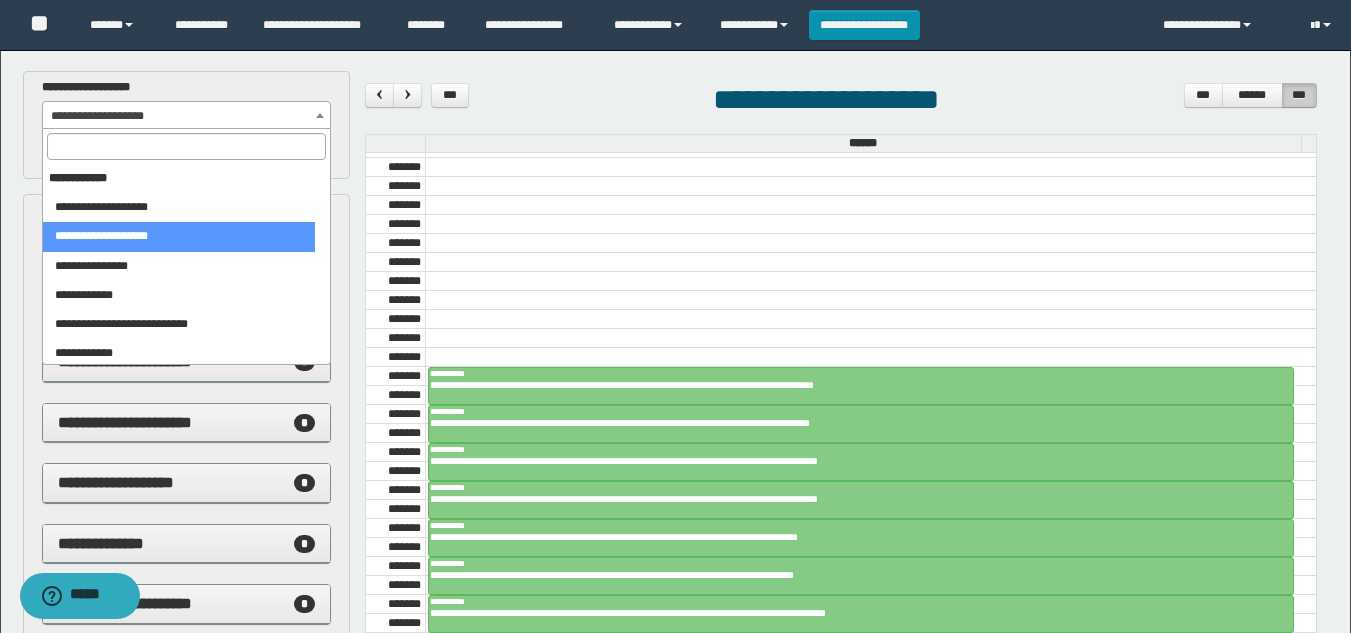 click at bounding box center (186, 146) 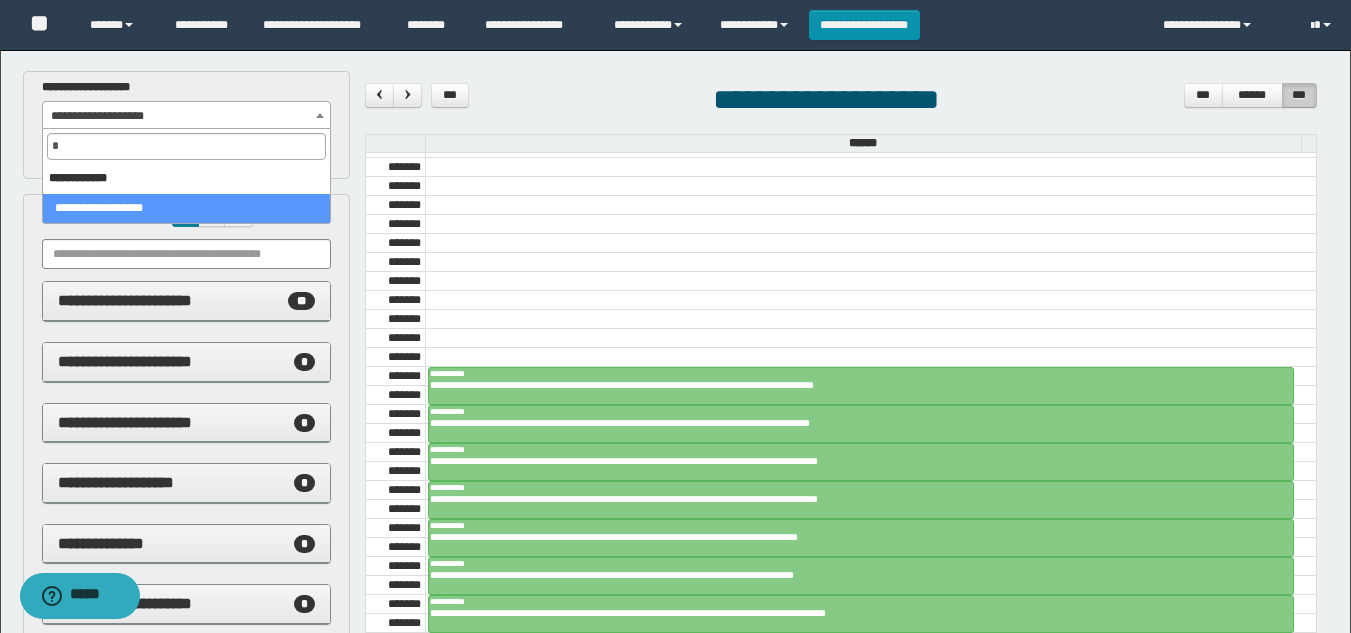 scroll, scrollTop: 0, scrollLeft: 0, axis: both 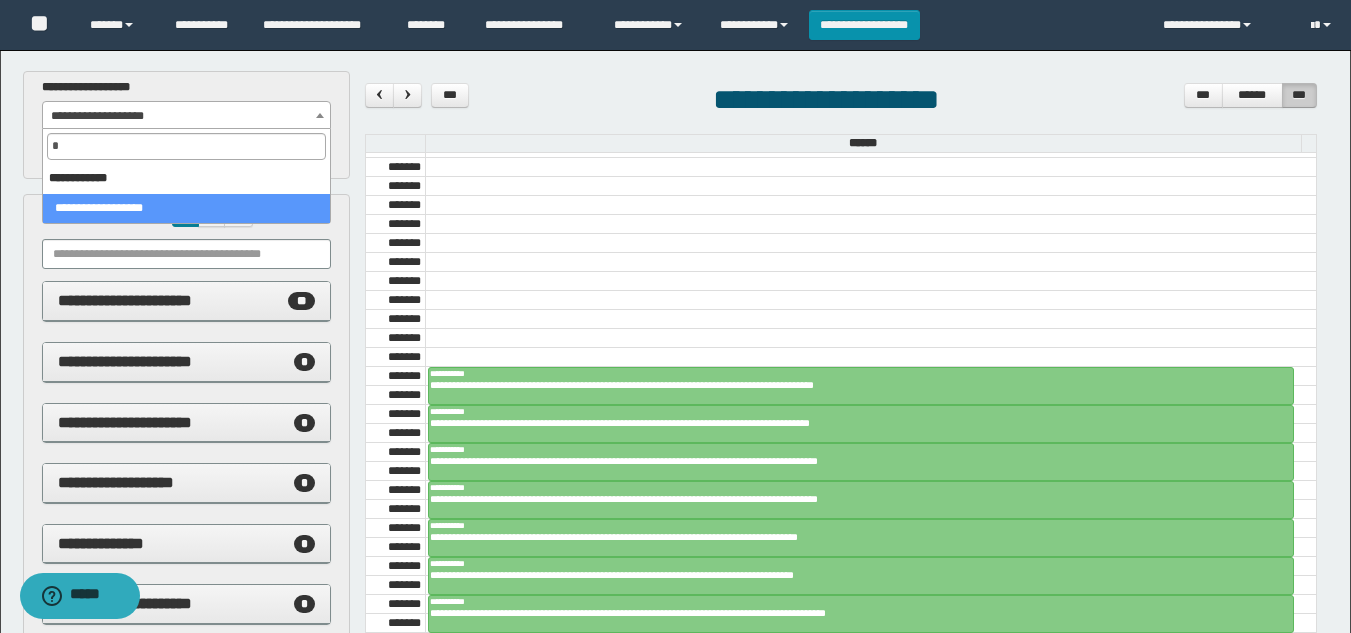 type on "*" 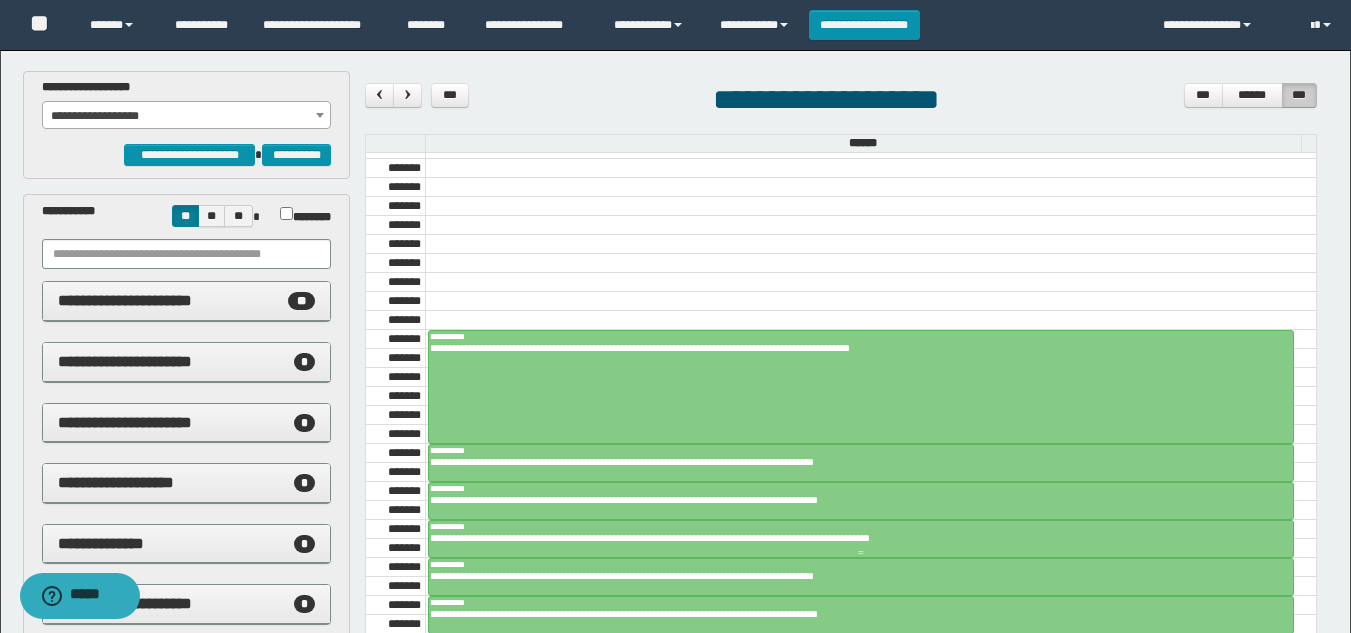scroll, scrollTop: 284, scrollLeft: 0, axis: vertical 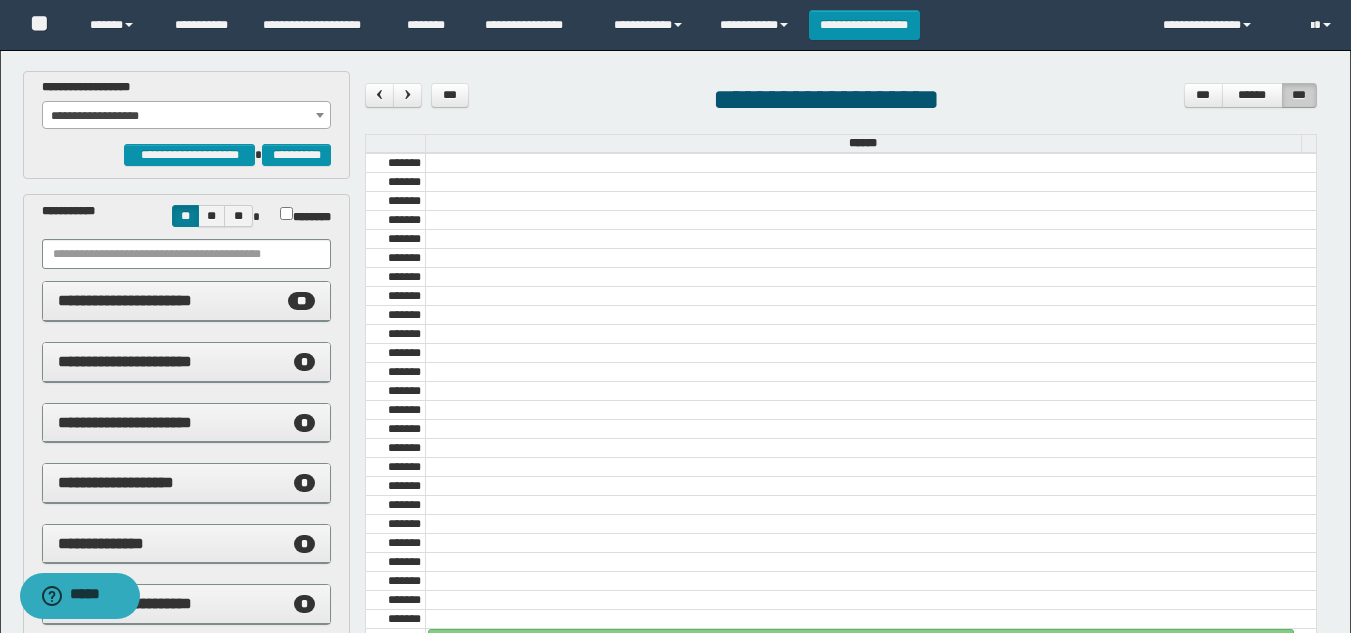 click on "**********" at bounding box center (186, 116) 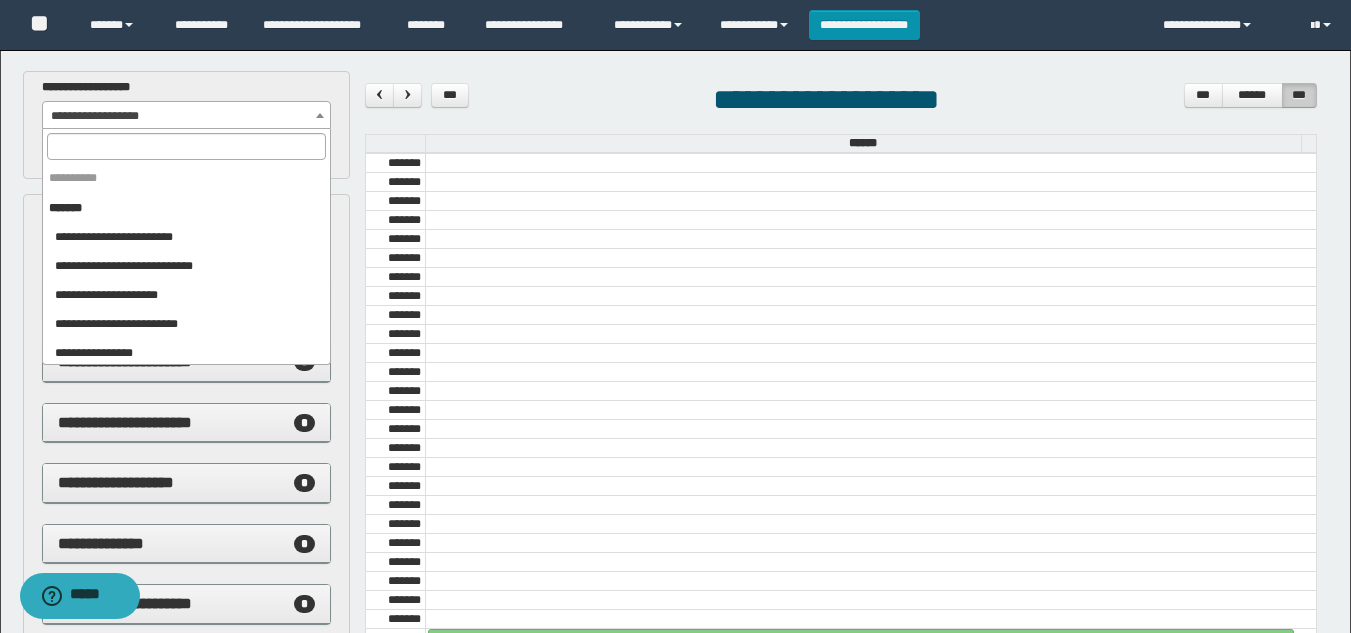 scroll, scrollTop: 2248, scrollLeft: 0, axis: vertical 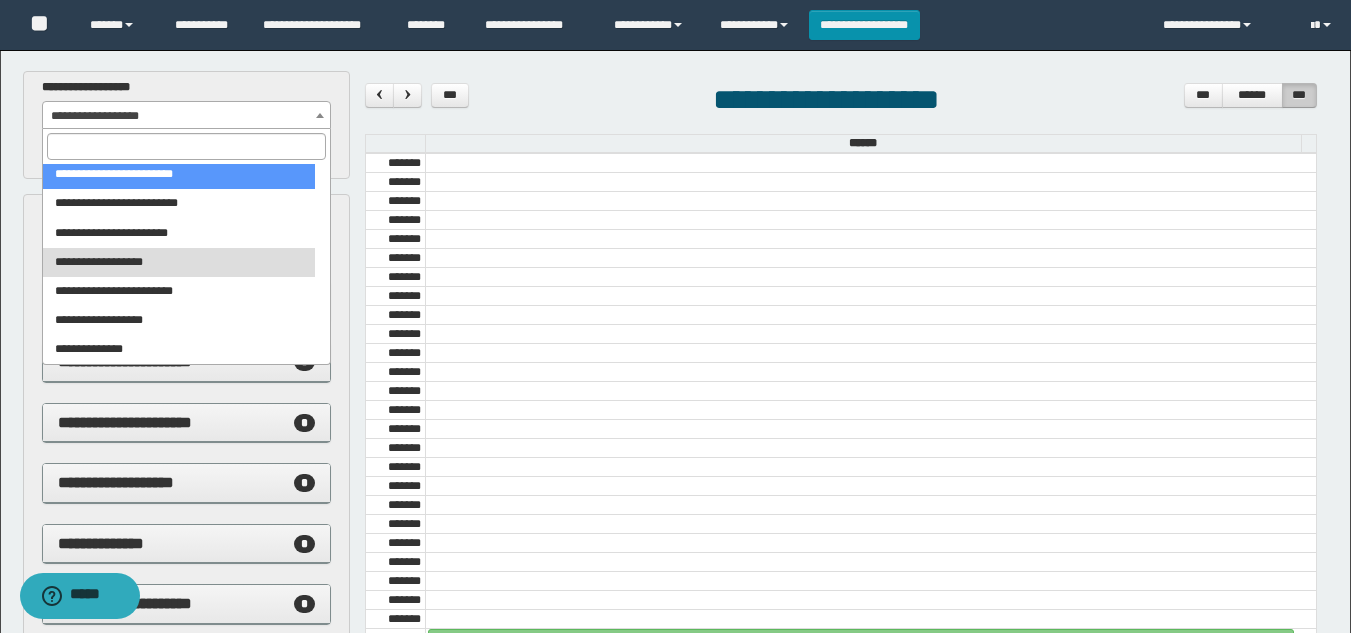 select on "****" 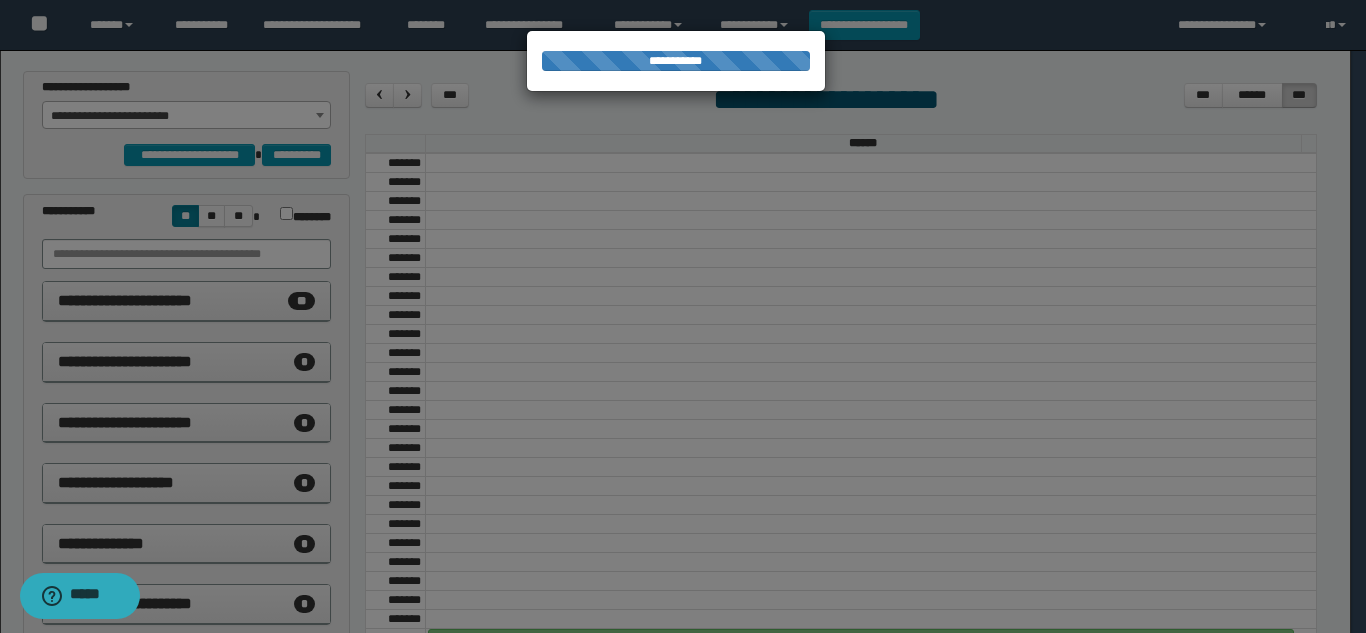 click at bounding box center (683, 316) 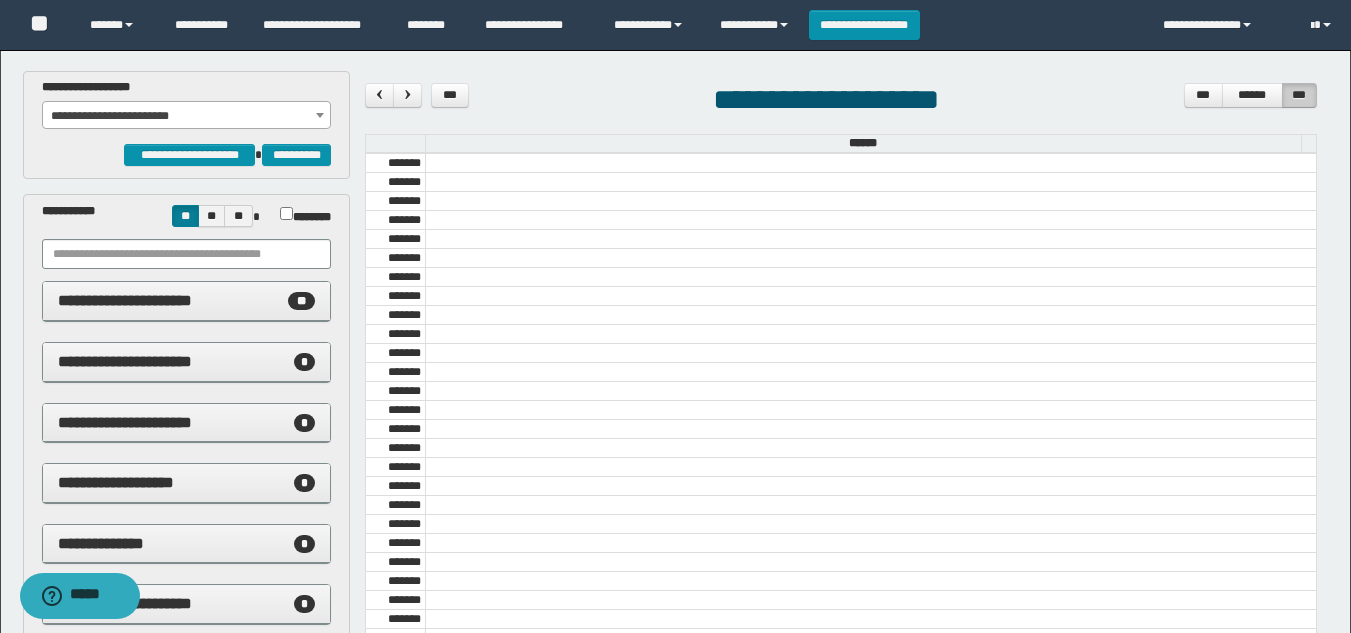 click at bounding box center (320, 115) 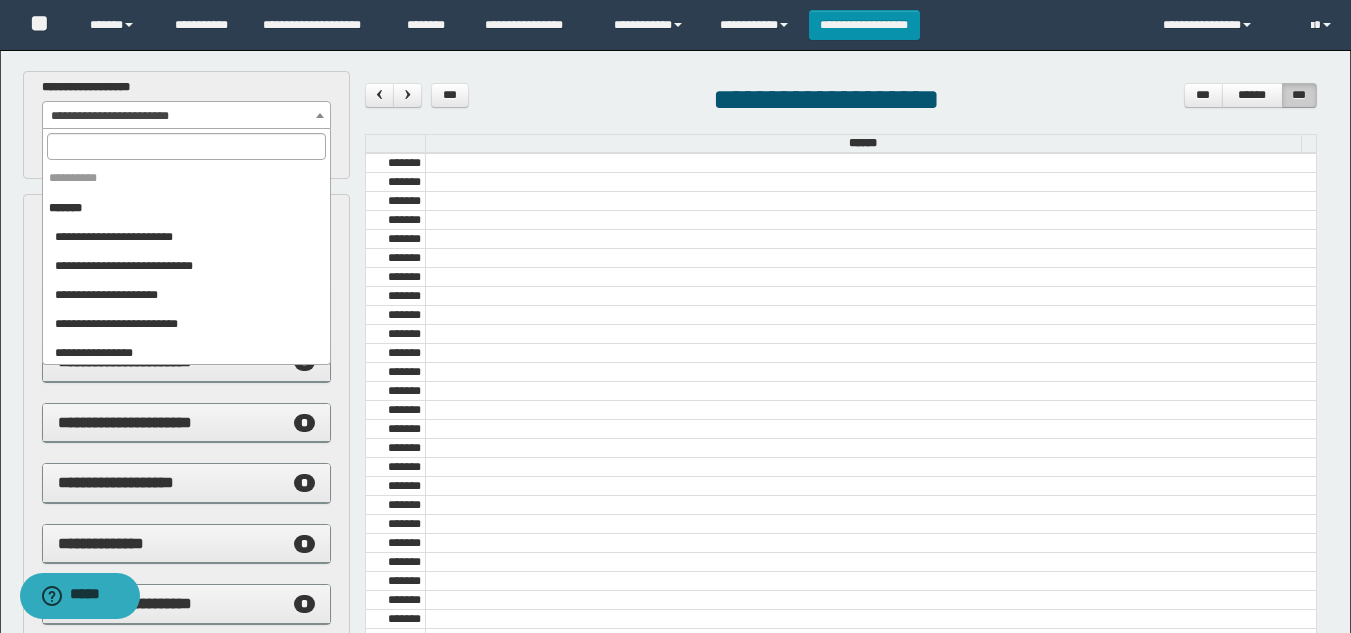 scroll, scrollTop: 2215, scrollLeft: 0, axis: vertical 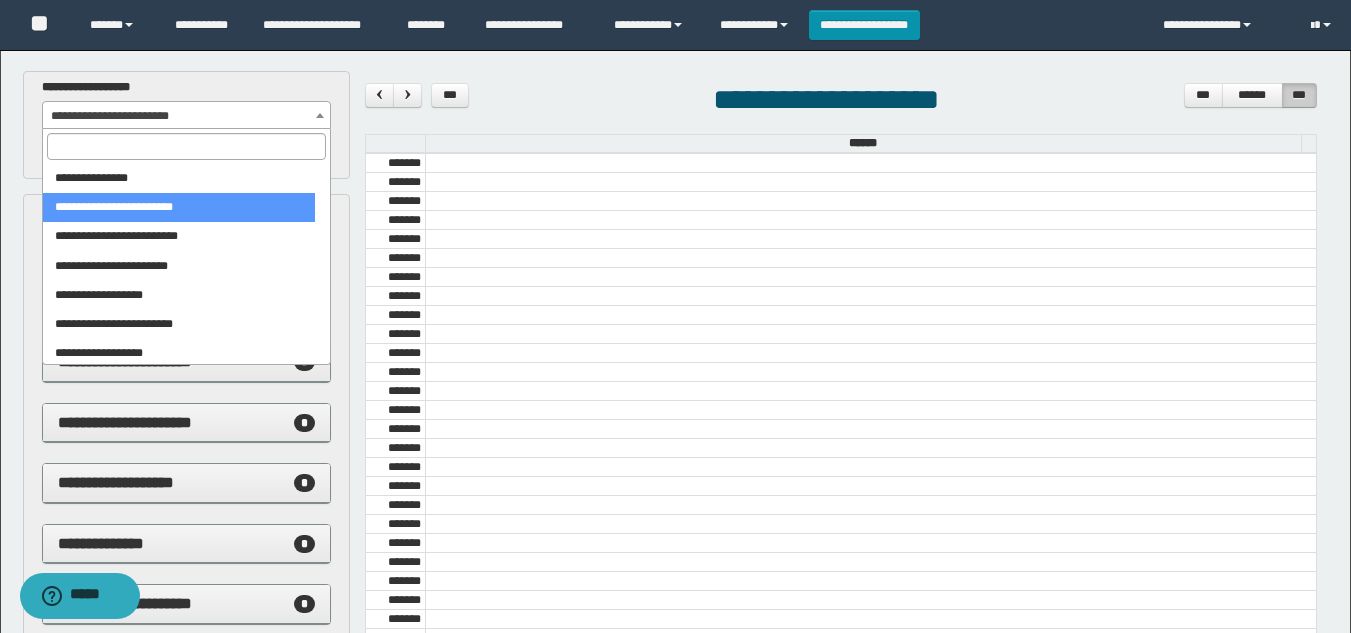 click at bounding box center [186, 146] 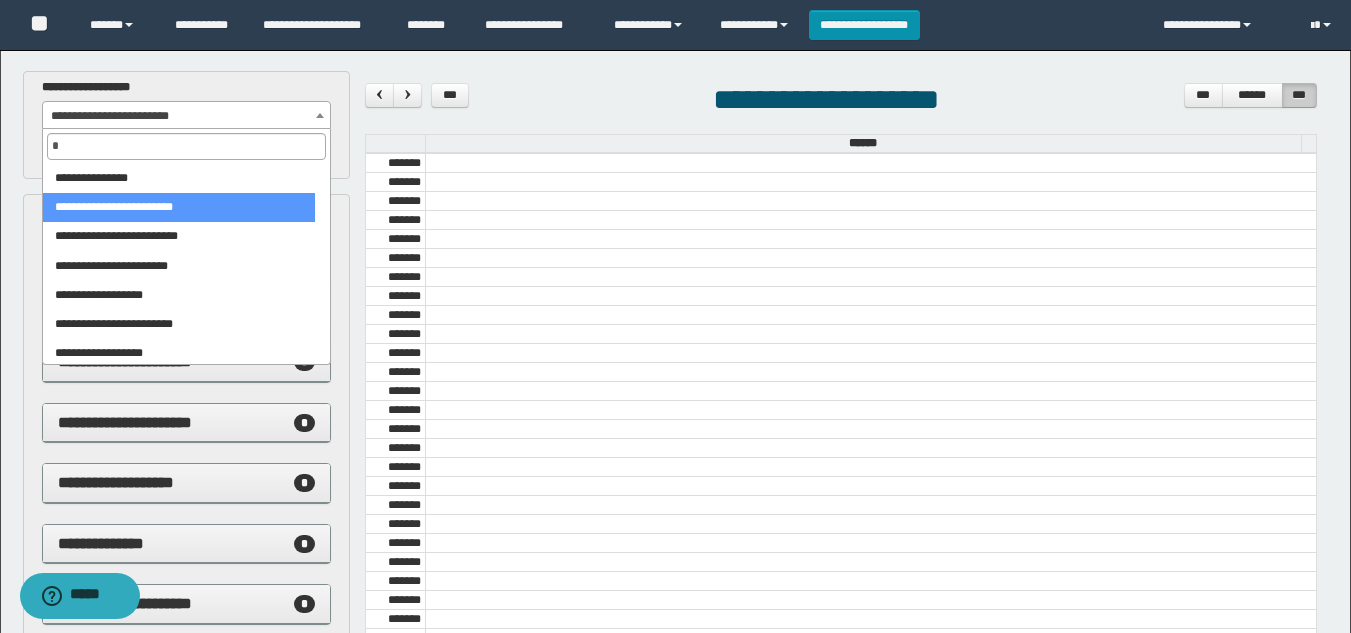 scroll, scrollTop: 0, scrollLeft: 0, axis: both 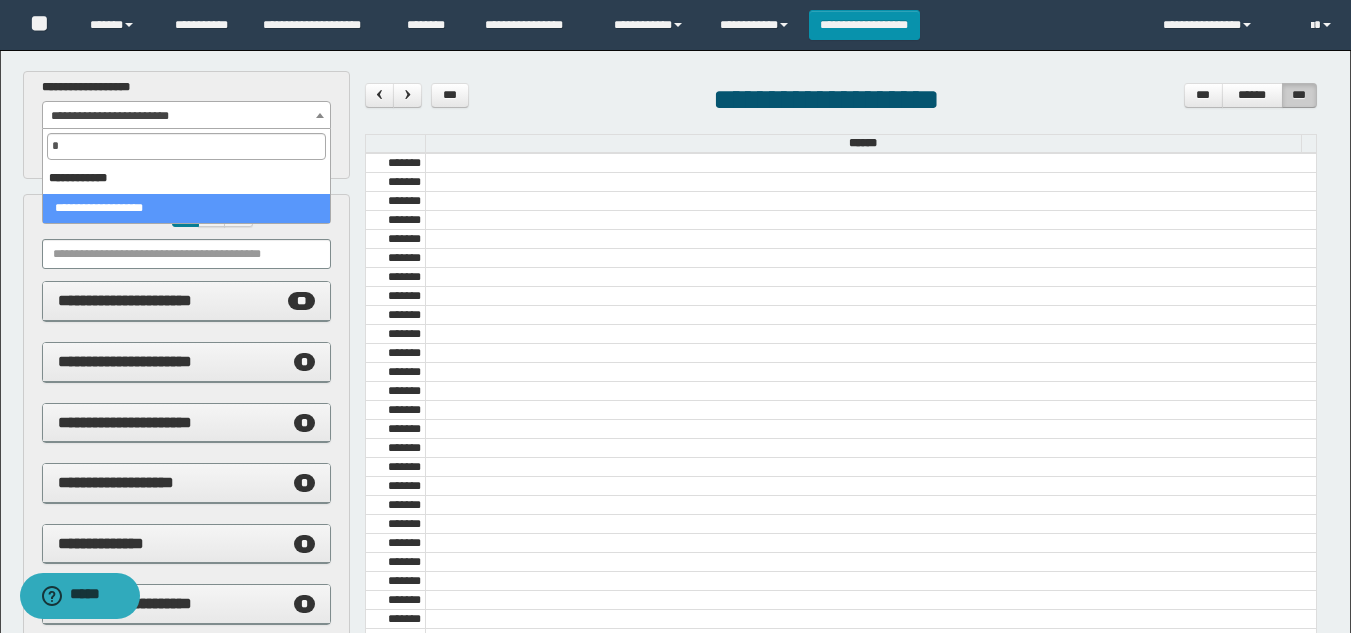 type on "*" 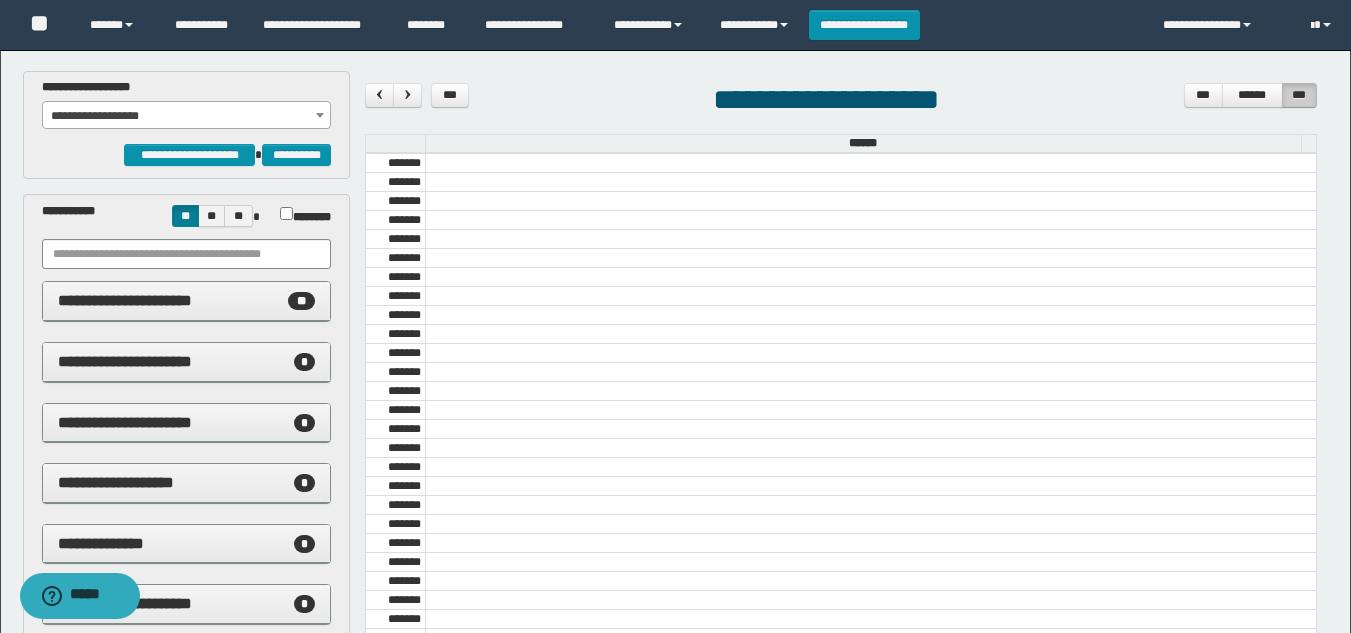 scroll, scrollTop: 0, scrollLeft: 0, axis: both 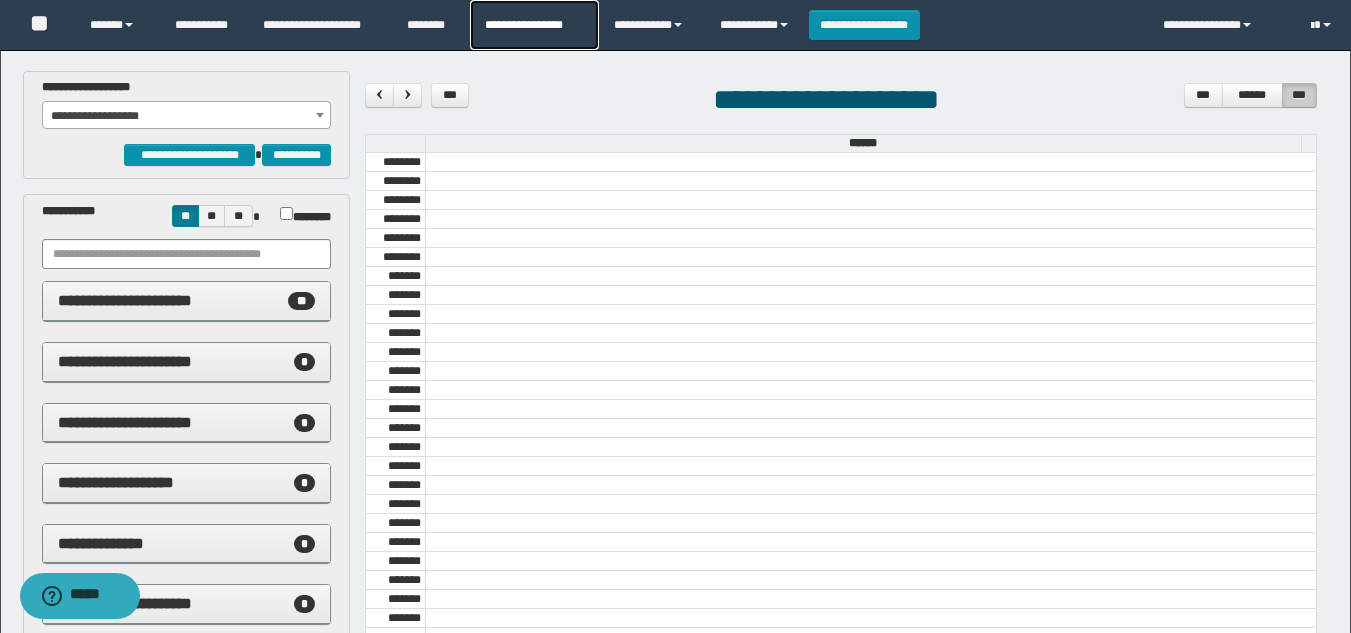 click on "**********" at bounding box center [534, 25] 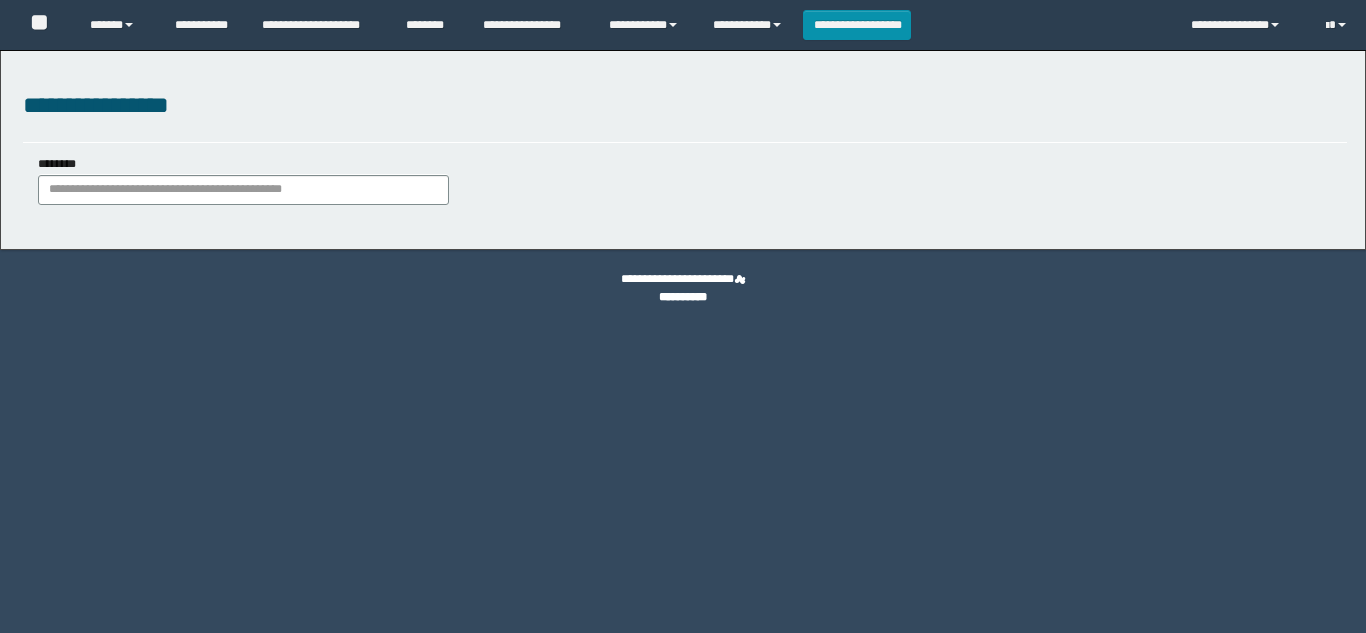 scroll, scrollTop: 0, scrollLeft: 0, axis: both 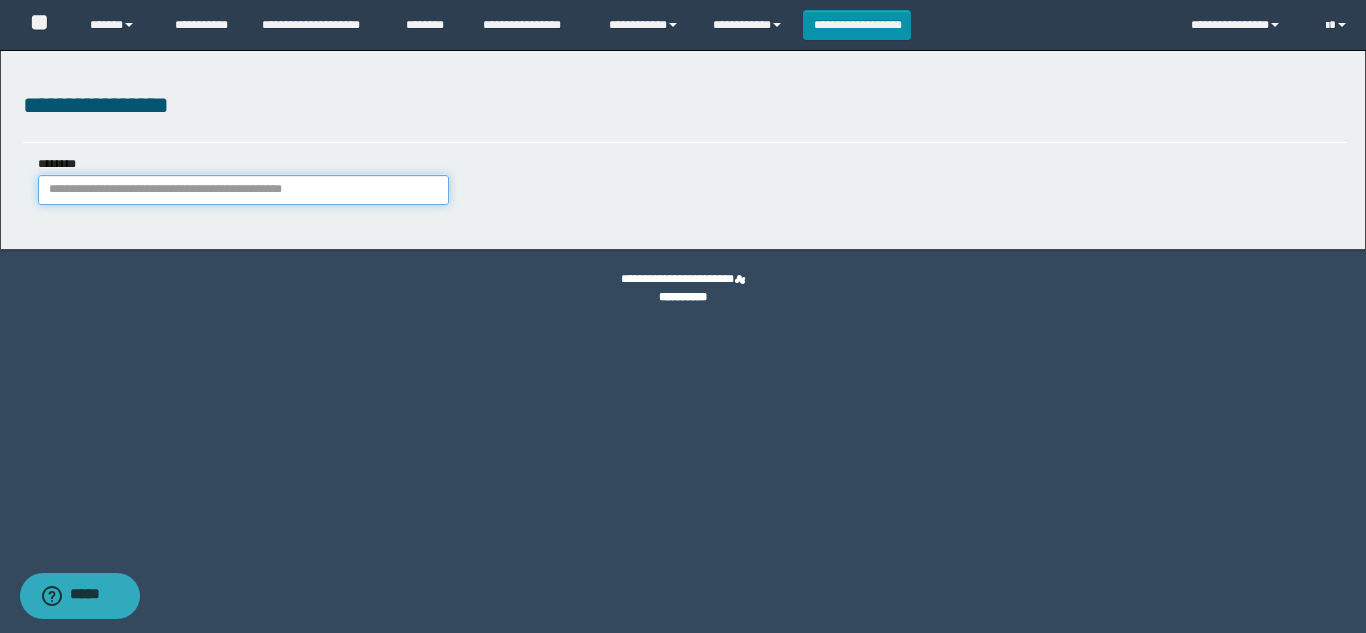click on "********" at bounding box center [243, 190] 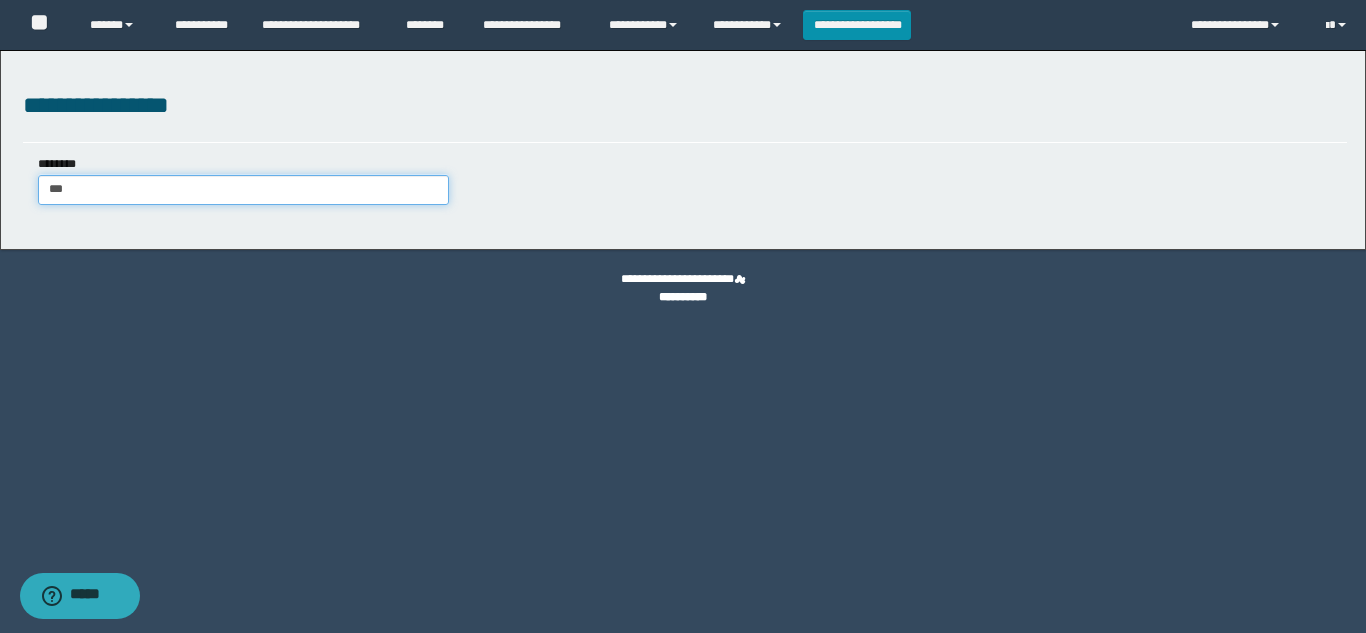 type on "****" 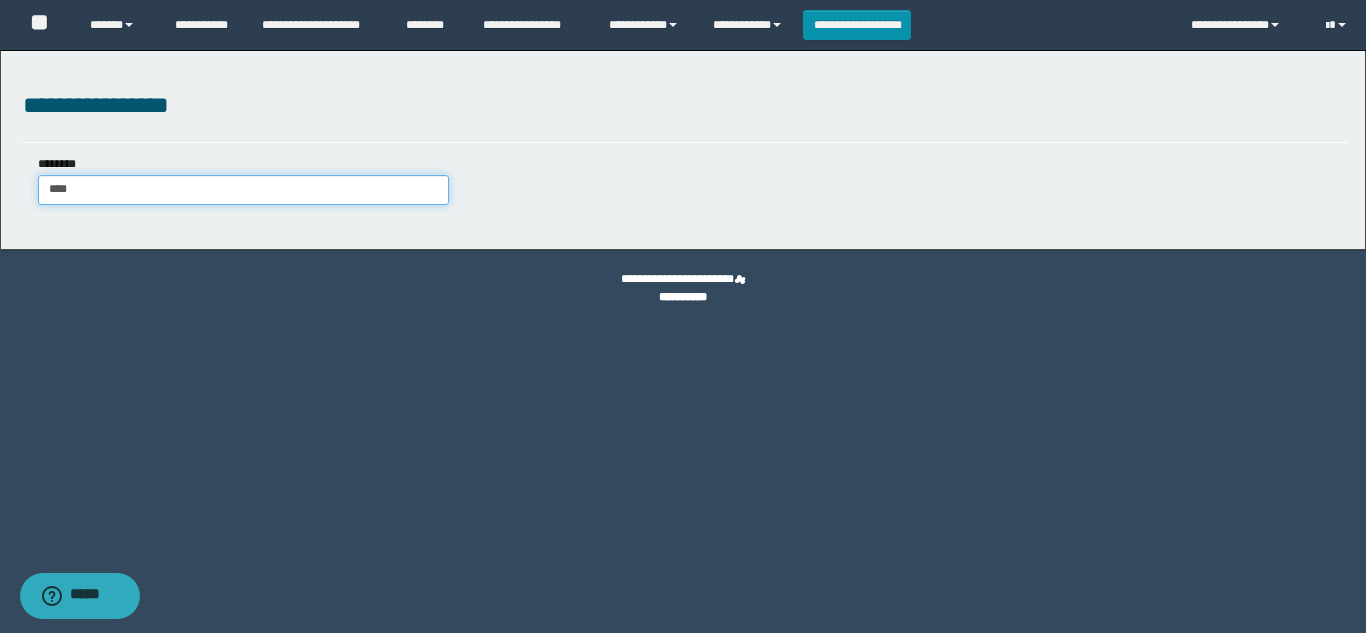 type on "****" 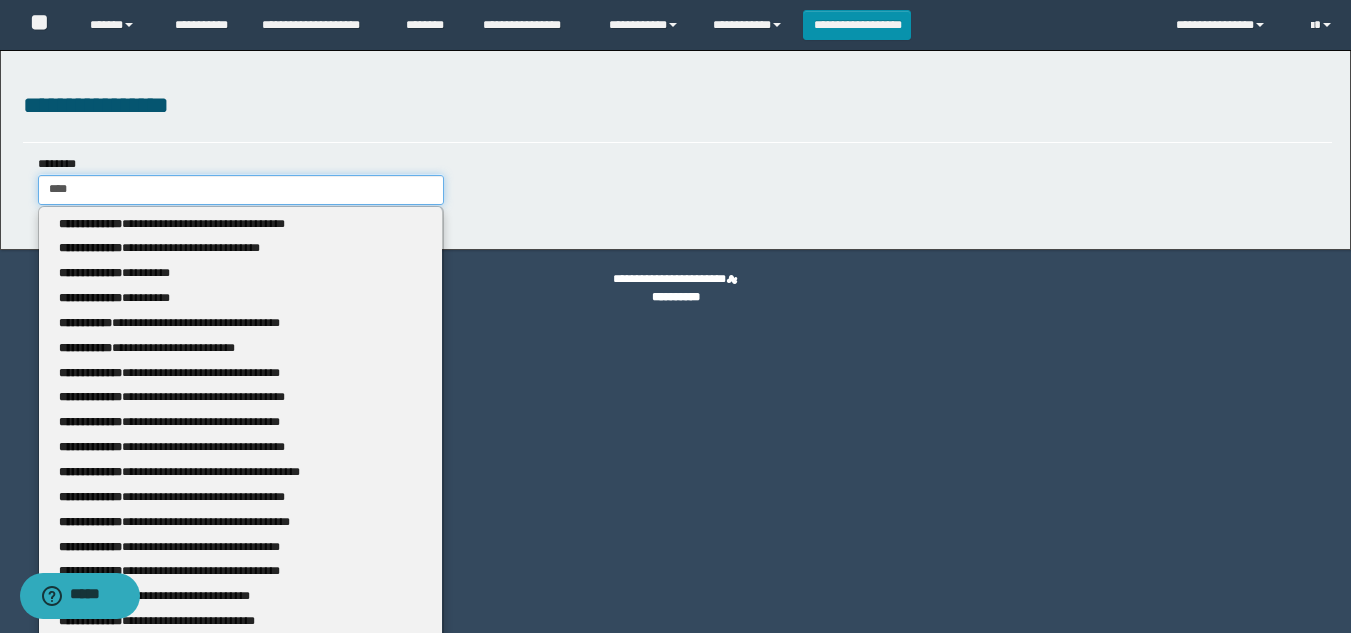 type 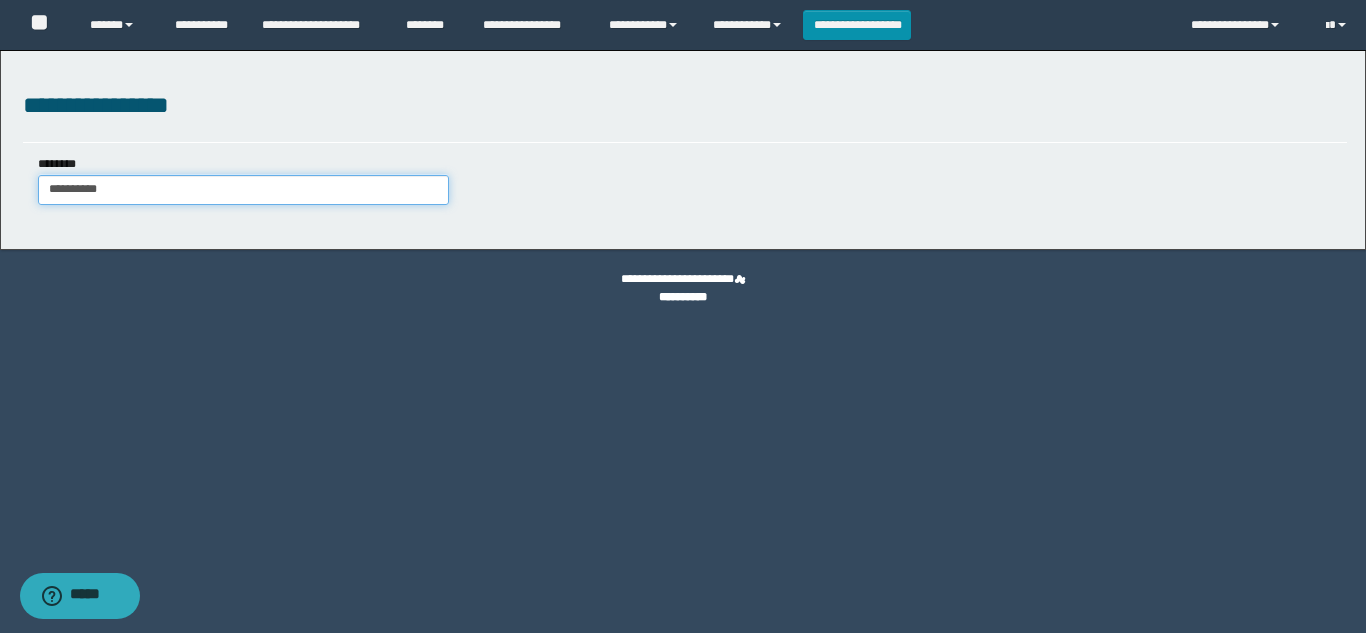 drag, startPoint x: 81, startPoint y: 192, endPoint x: 96, endPoint y: 175, distance: 22.671568 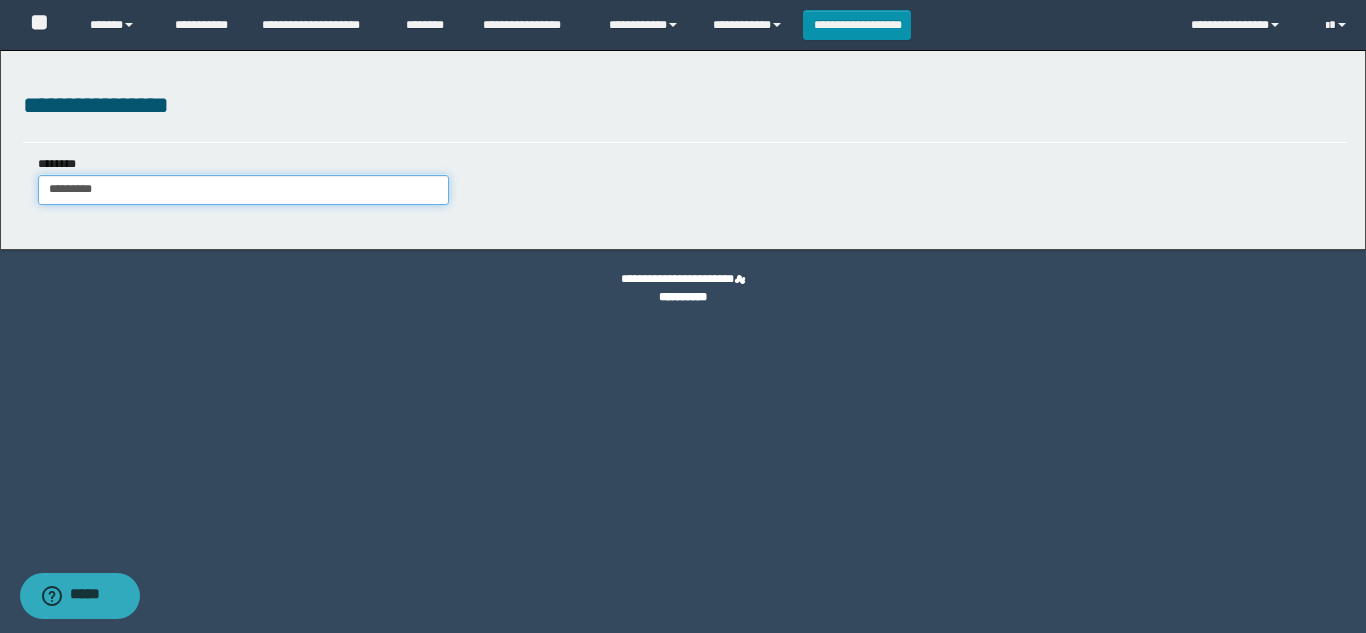 type on "**********" 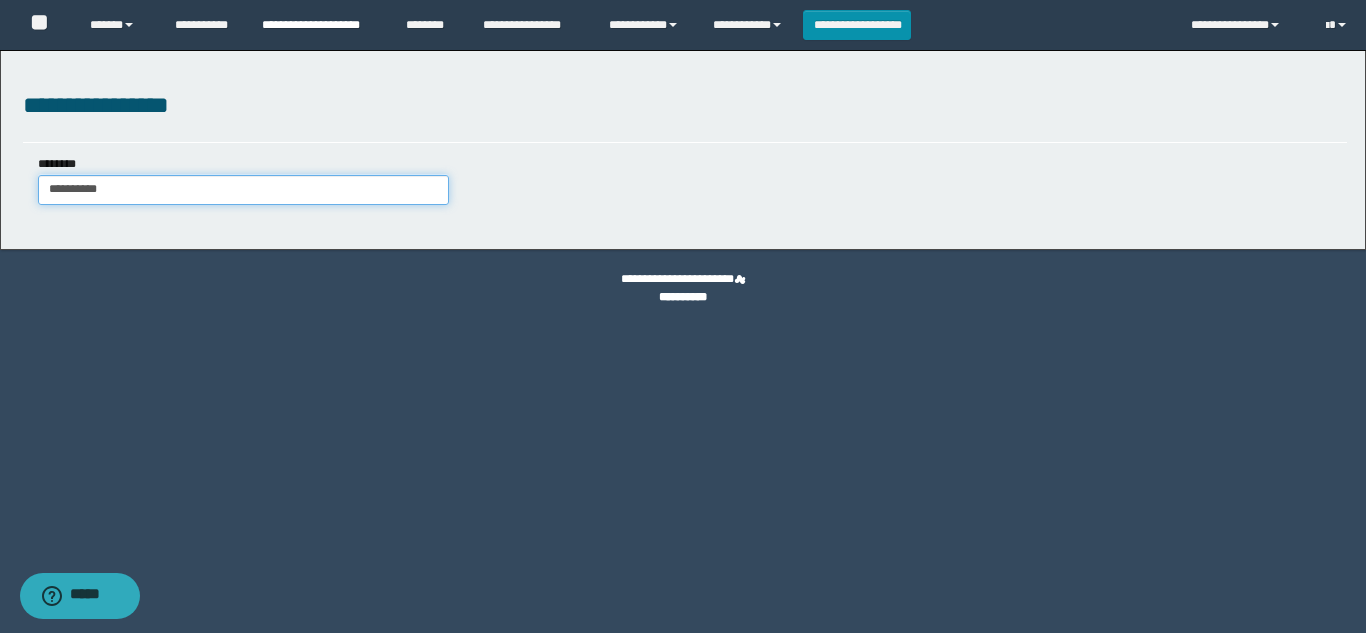 type on "**********" 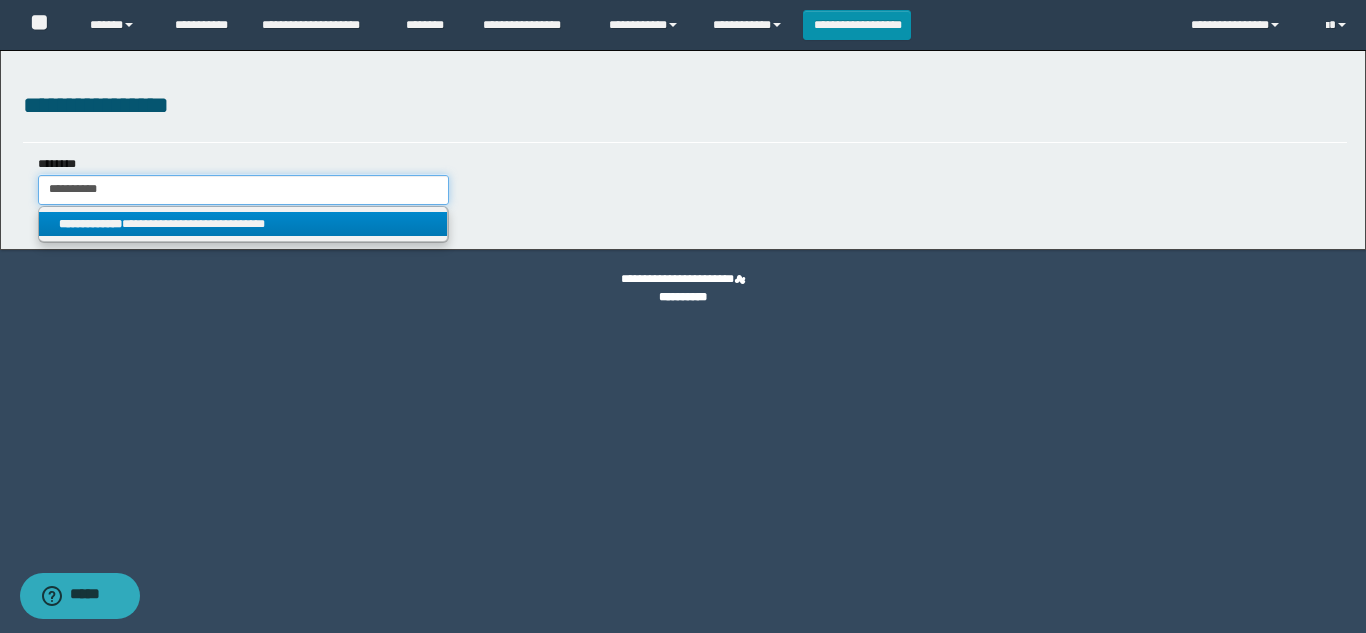 type on "**********" 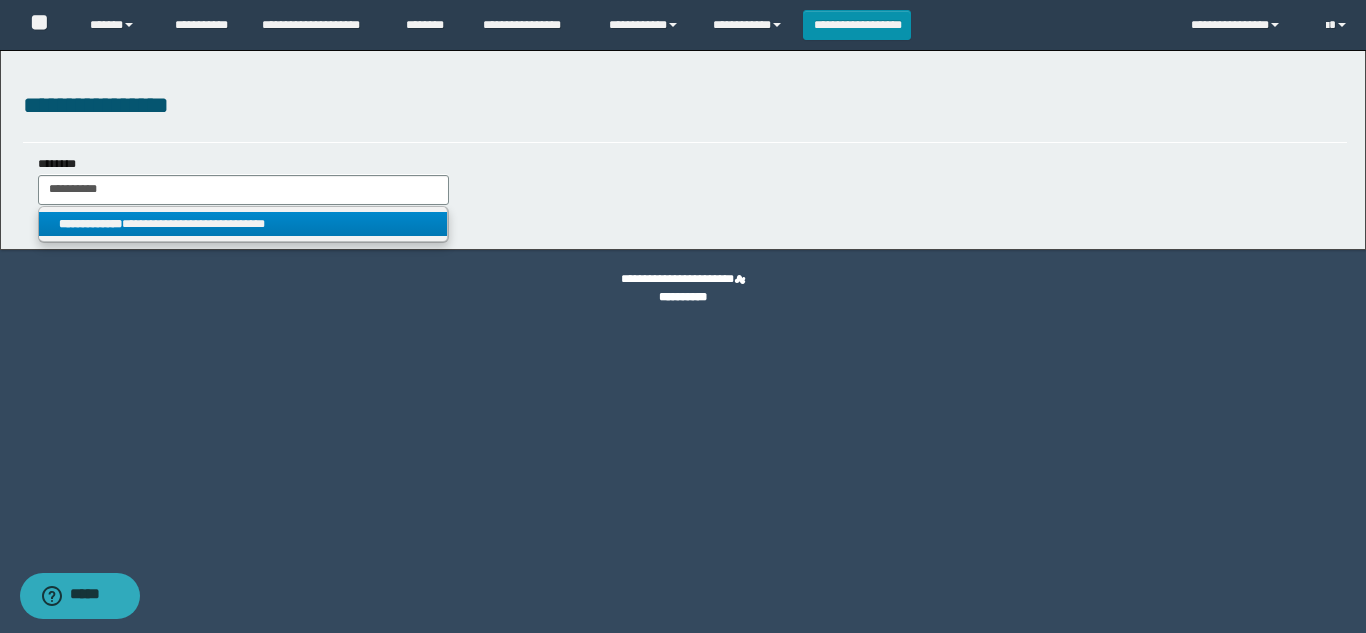 click on "**********" at bounding box center (243, 224) 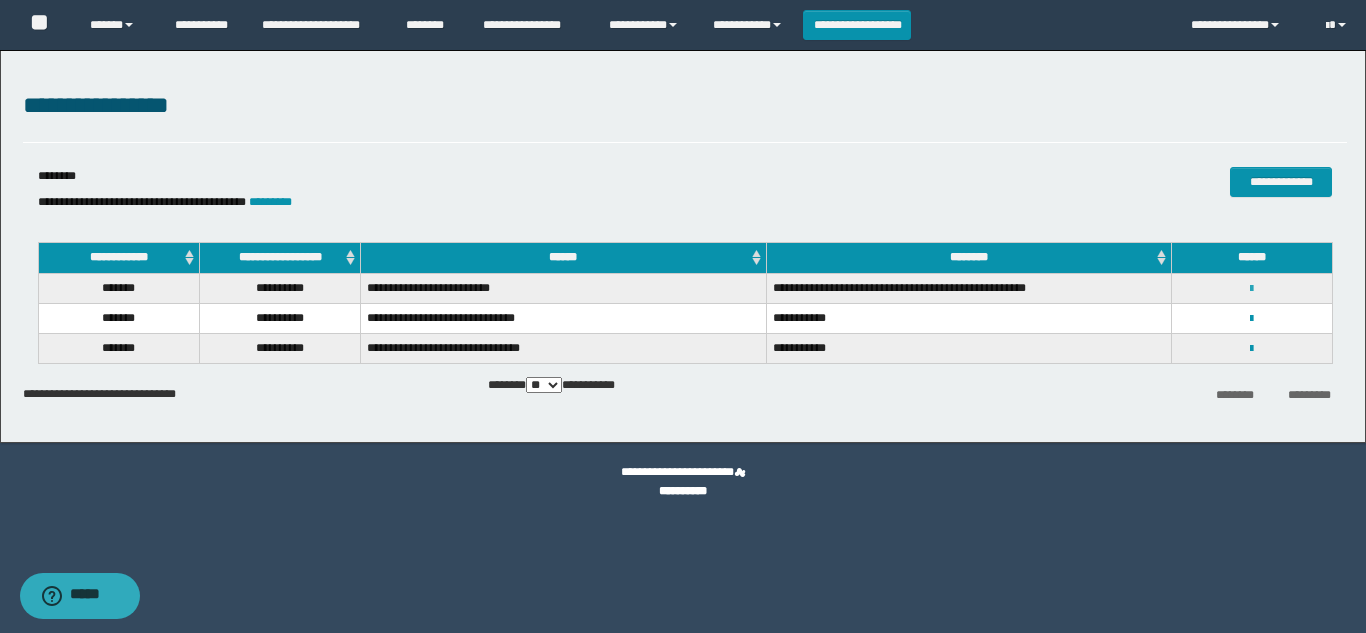 click at bounding box center (1251, 289) 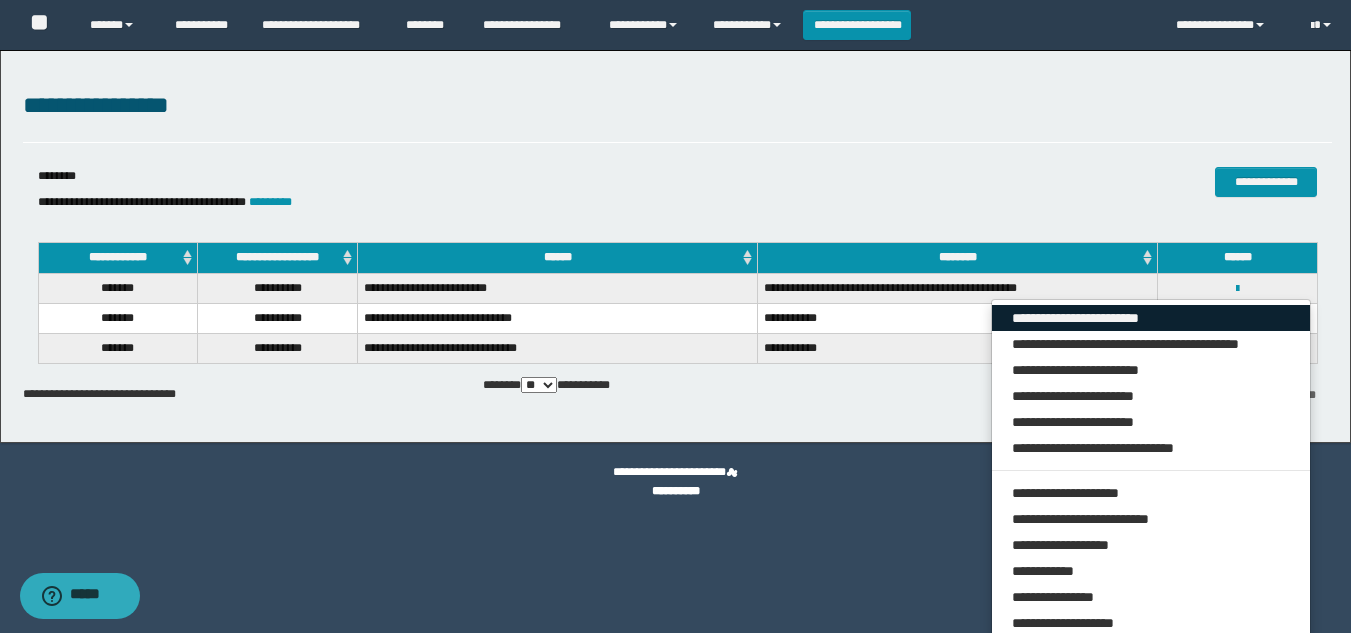 click on "**********" at bounding box center (1151, 318) 